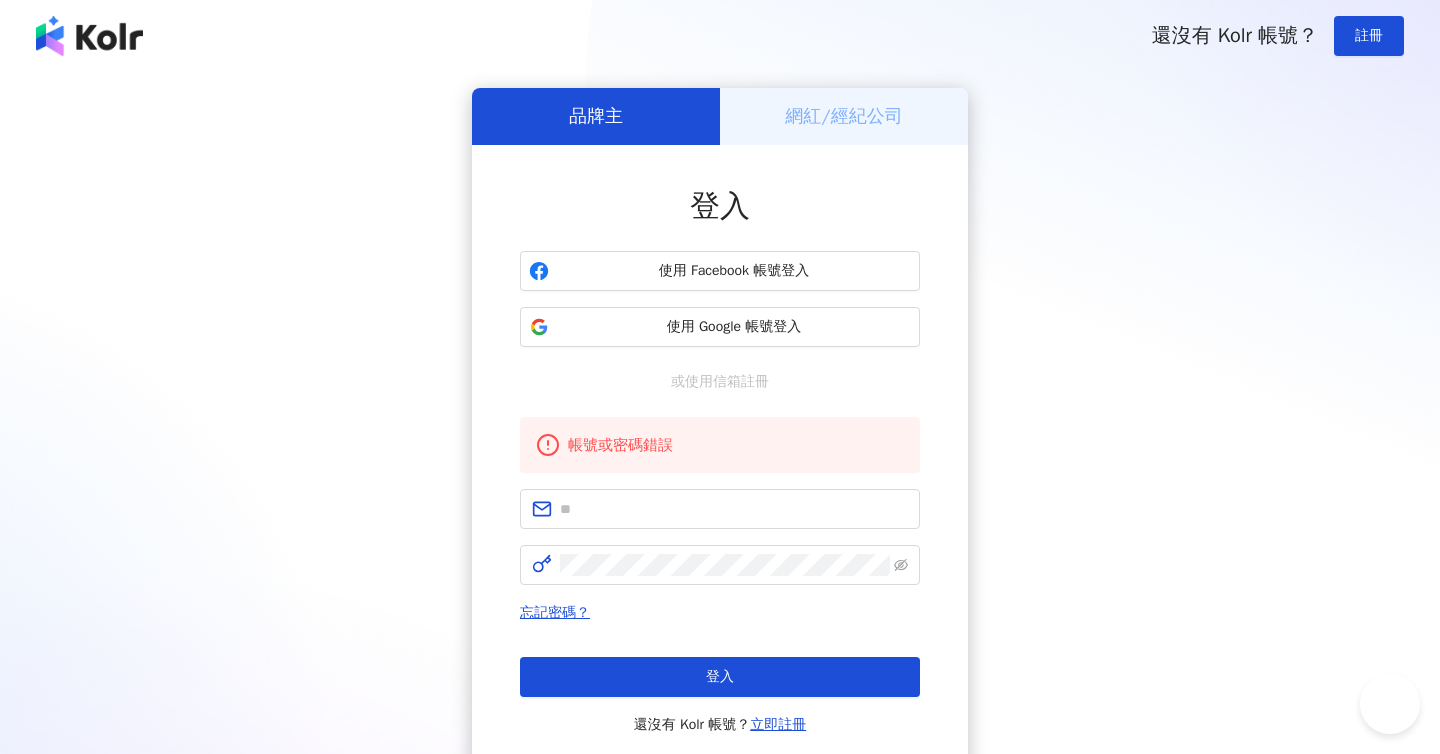 scroll, scrollTop: 0, scrollLeft: 0, axis: both 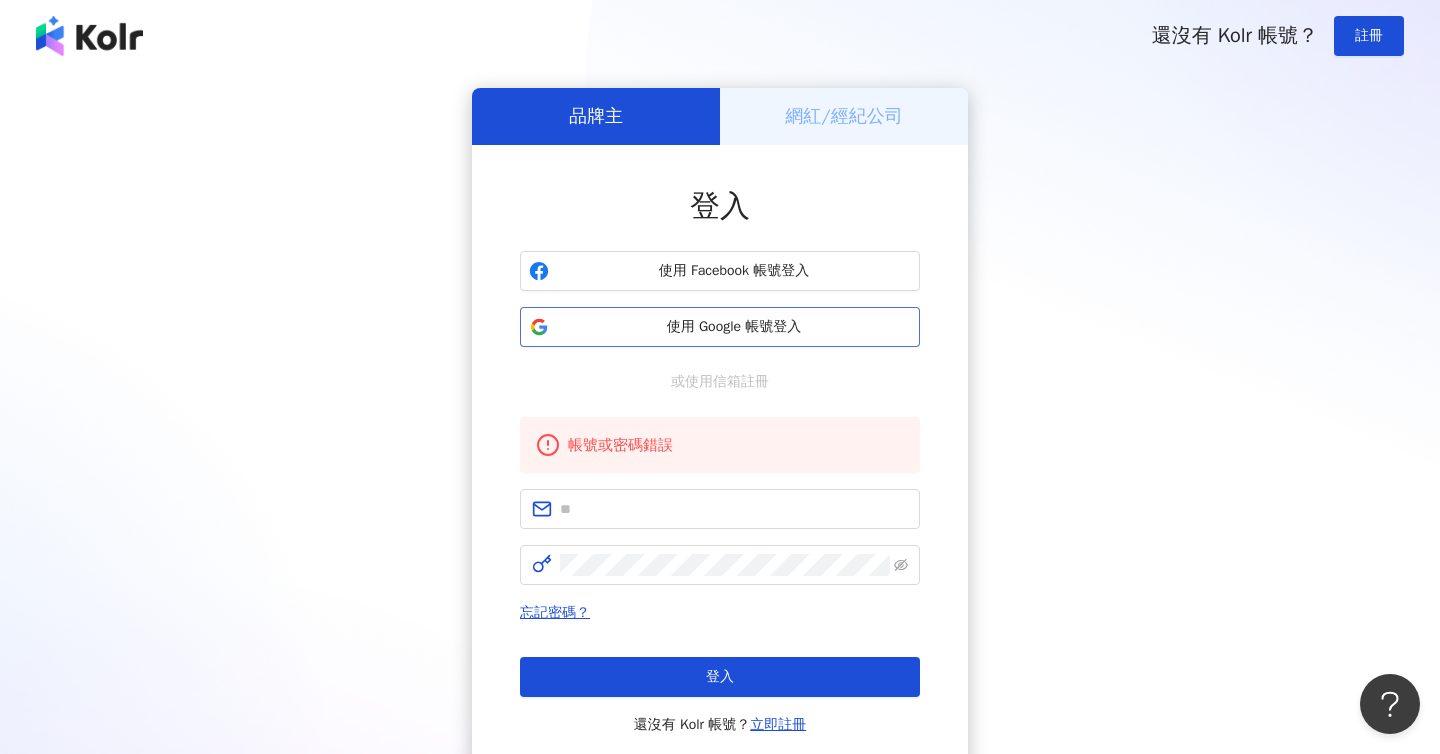 click on "使用 Google 帳號登入" at bounding box center [734, 327] 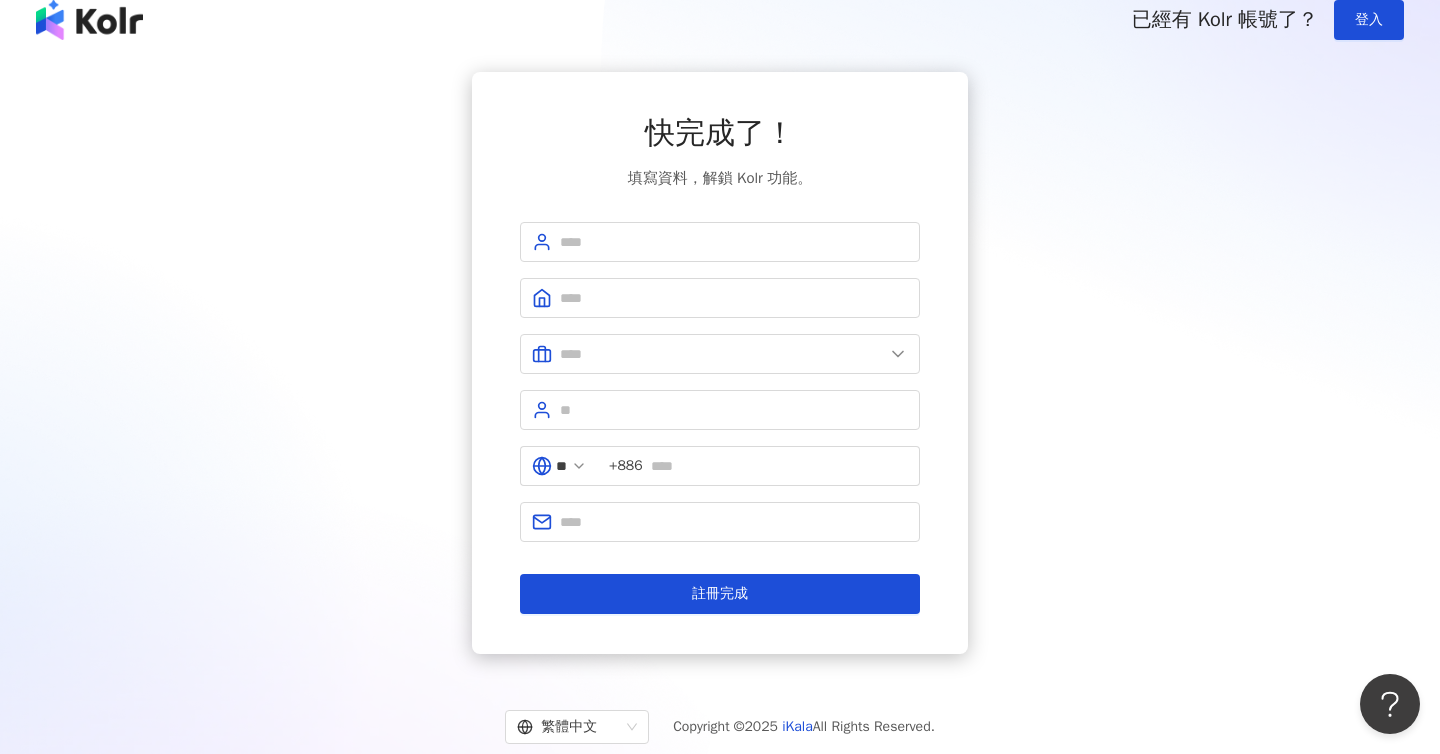 scroll, scrollTop: 21, scrollLeft: 0, axis: vertical 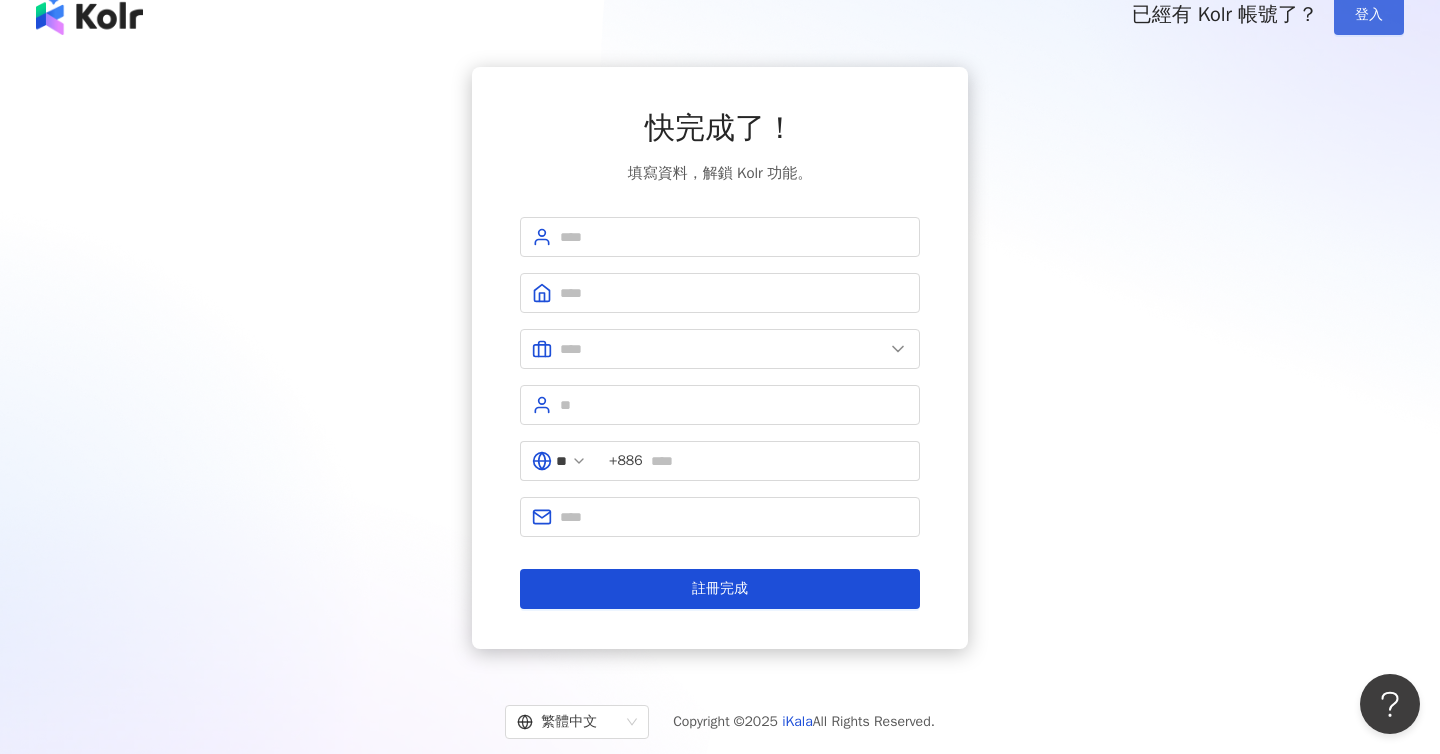 click on "登入" at bounding box center [1369, 15] 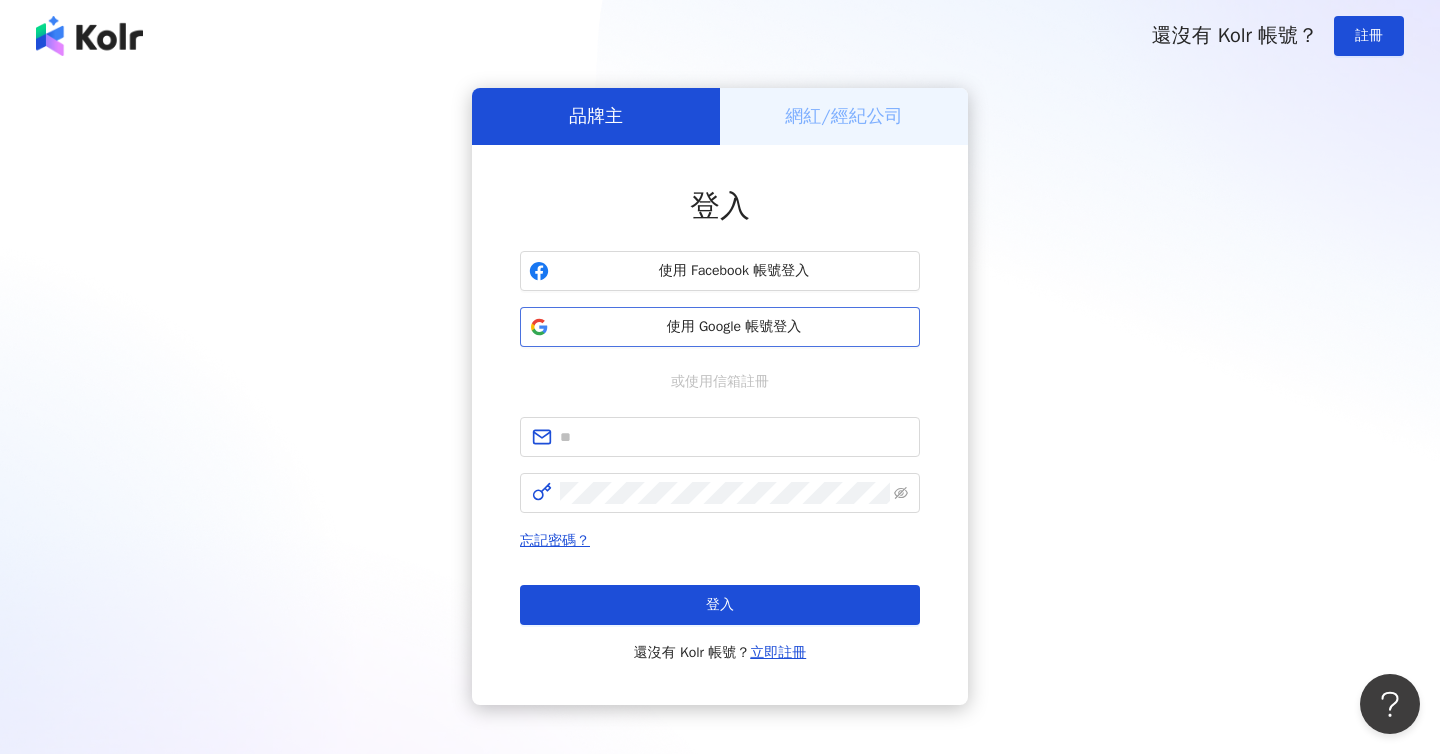 click on "使用 Google 帳號登入" at bounding box center (734, 327) 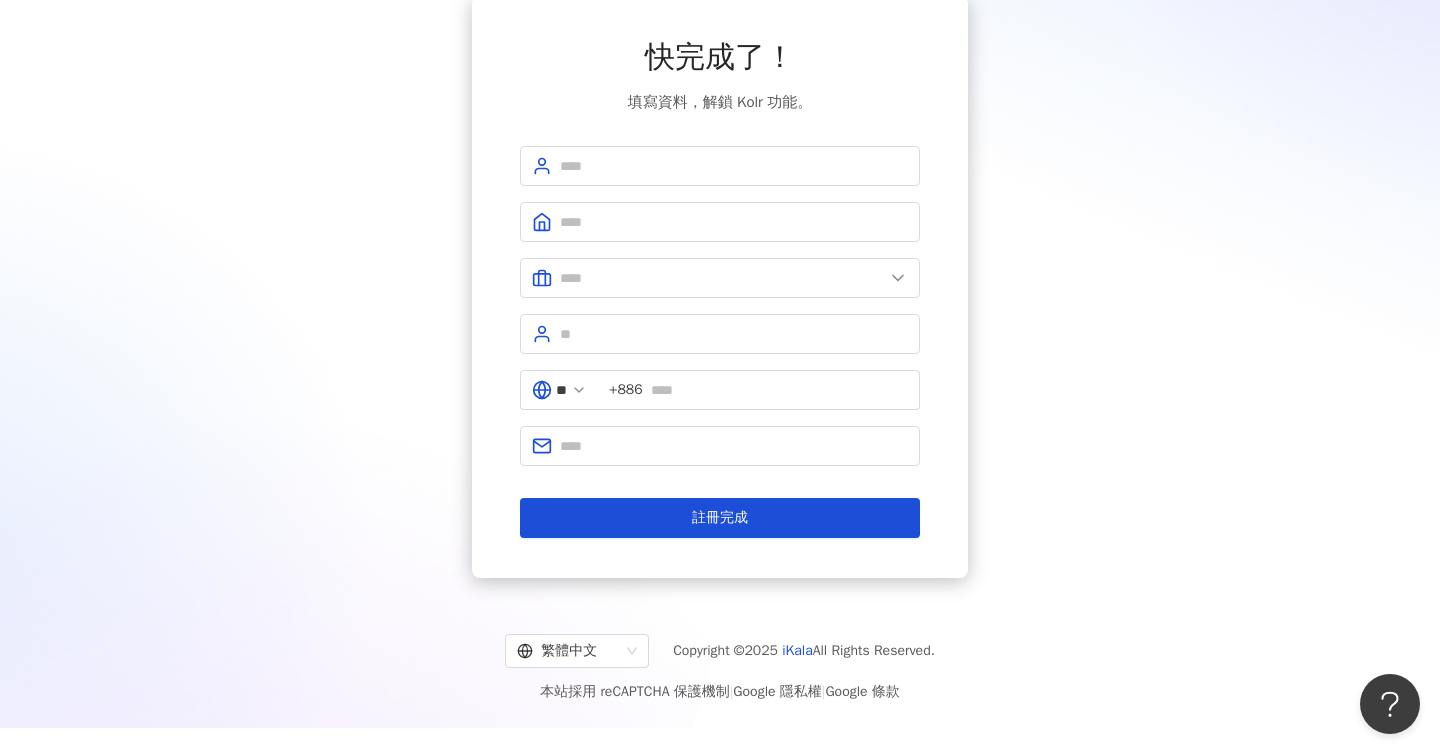 scroll, scrollTop: 0, scrollLeft: 0, axis: both 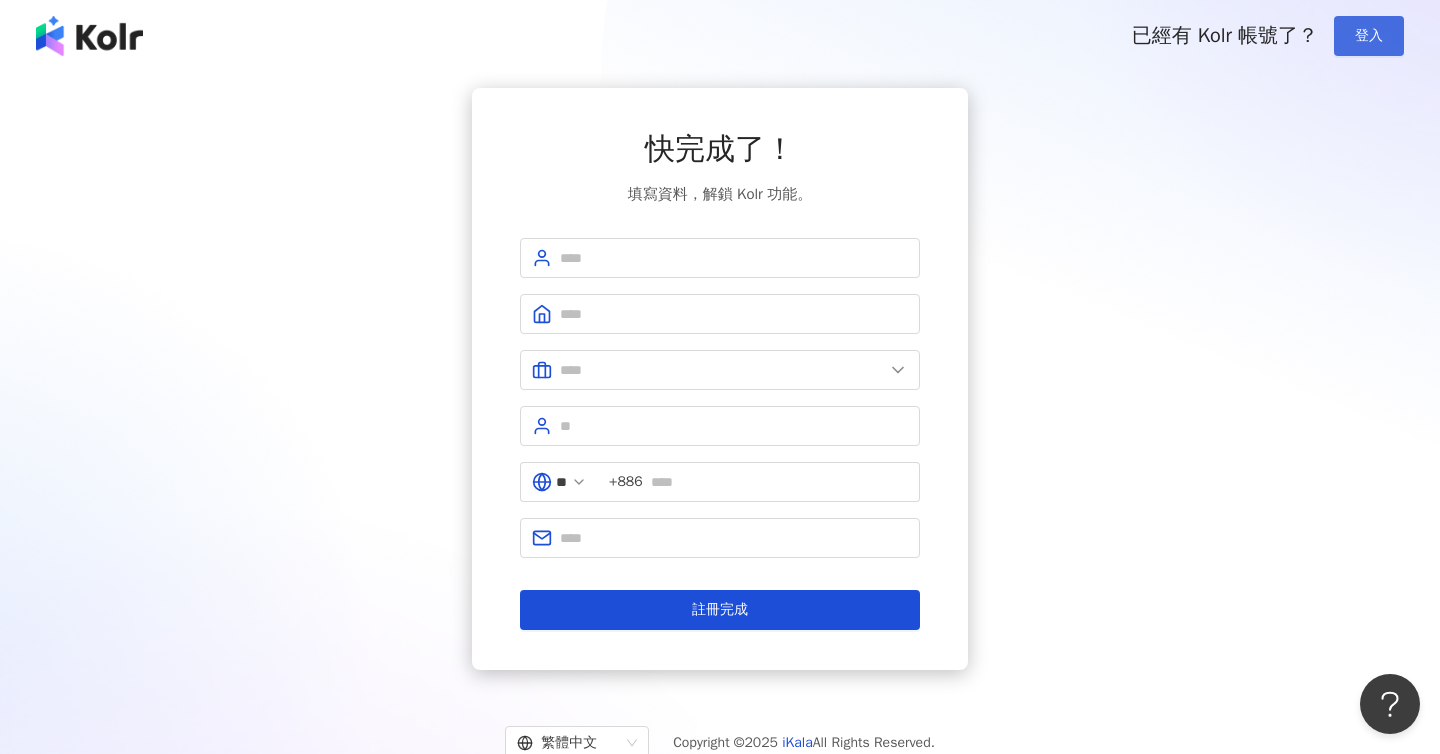 click on "登入" at bounding box center [1369, 36] 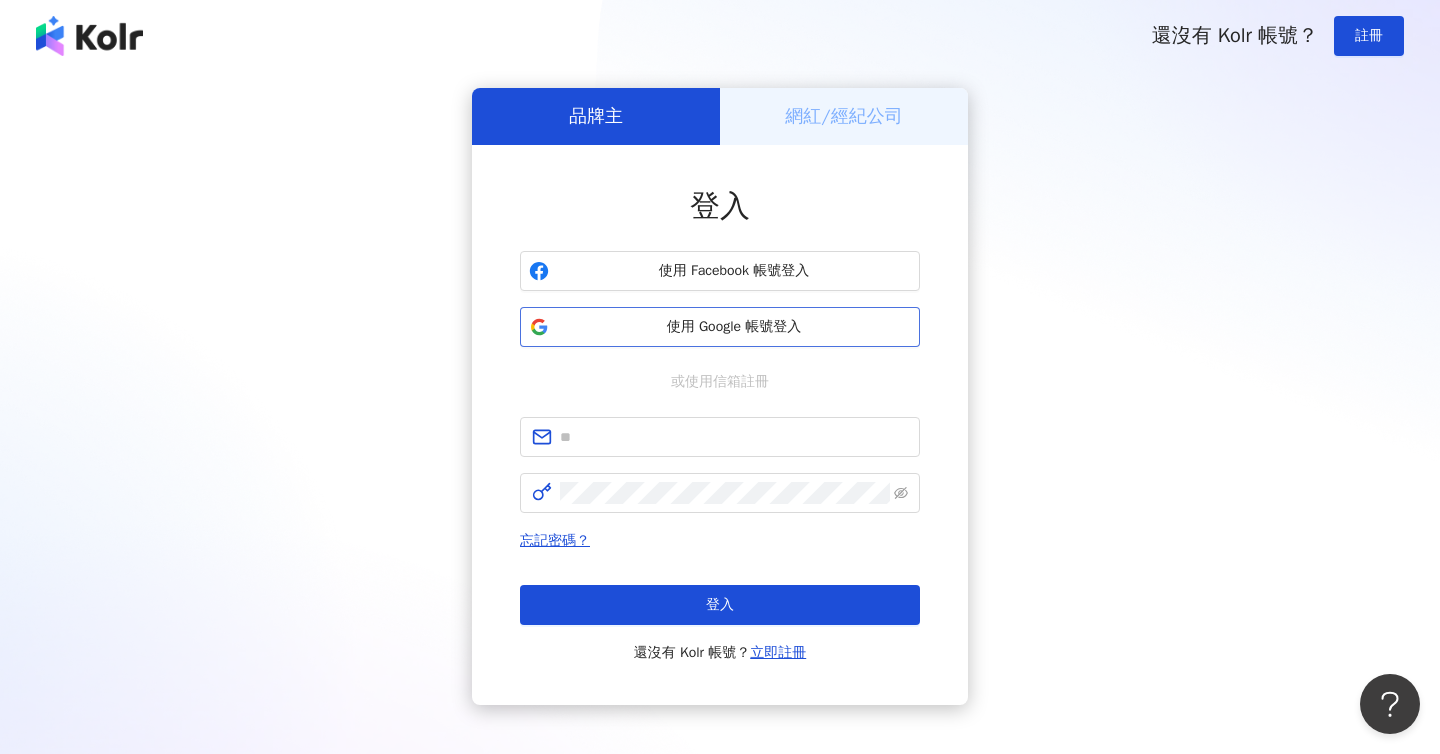 click on "使用 Google 帳號登入" at bounding box center [734, 327] 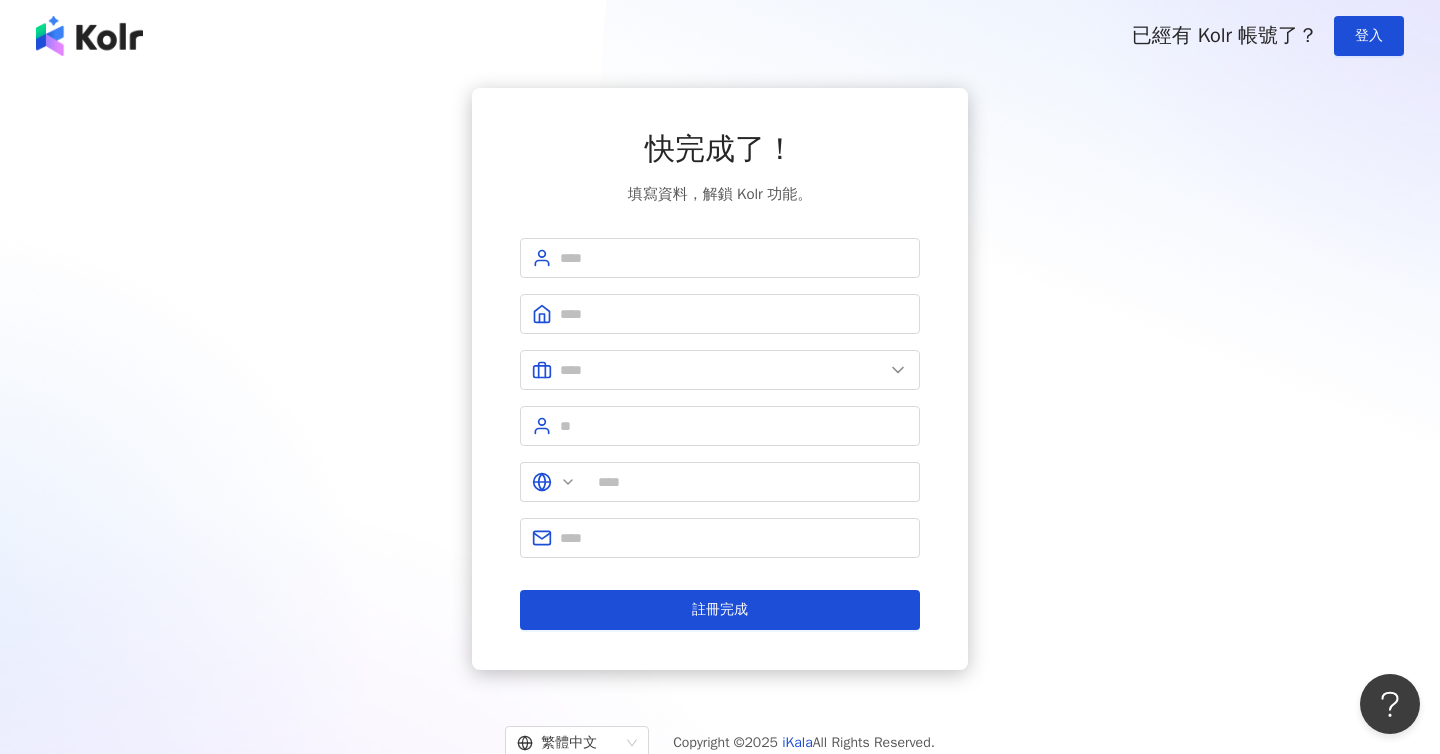 type on "**" 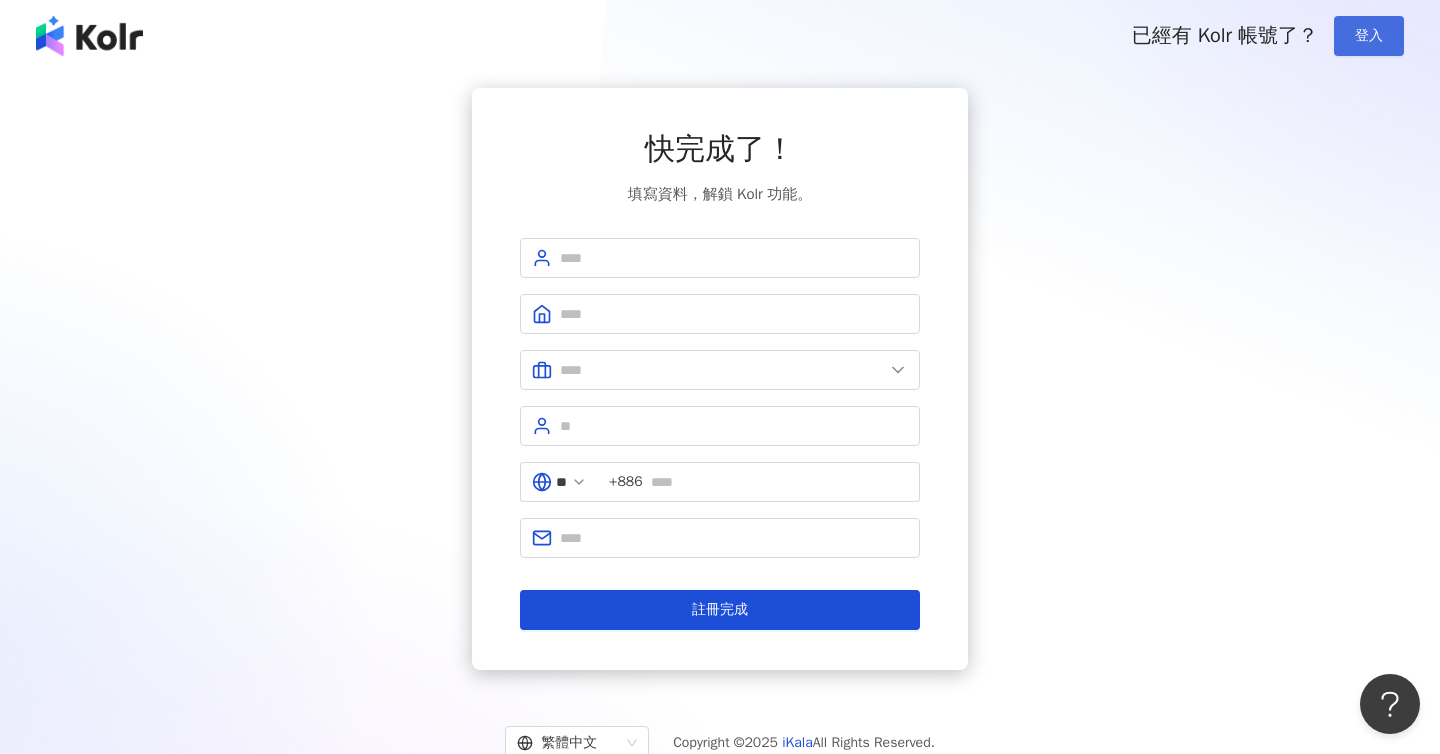 click on "登入" at bounding box center [1369, 36] 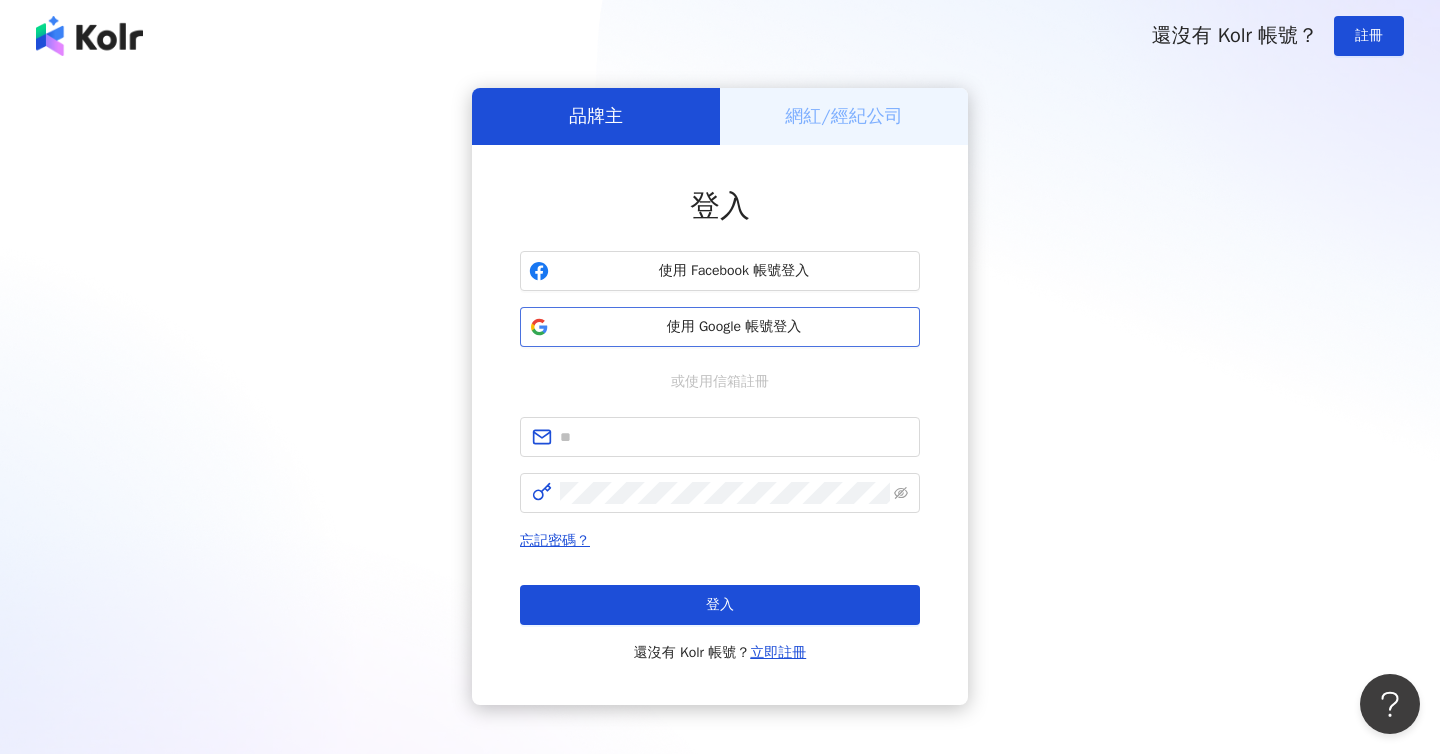 click on "使用 Google 帳號登入" at bounding box center [734, 327] 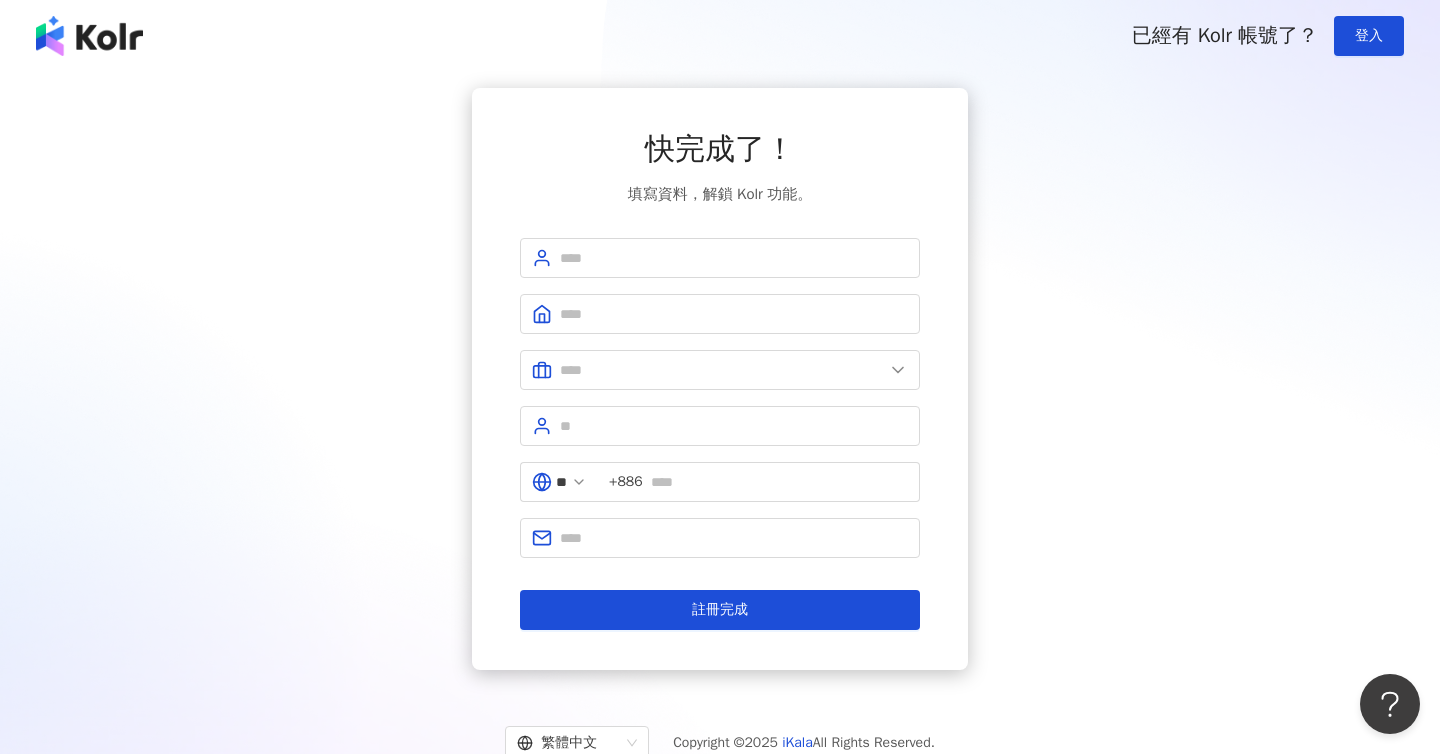 scroll, scrollTop: 92, scrollLeft: 0, axis: vertical 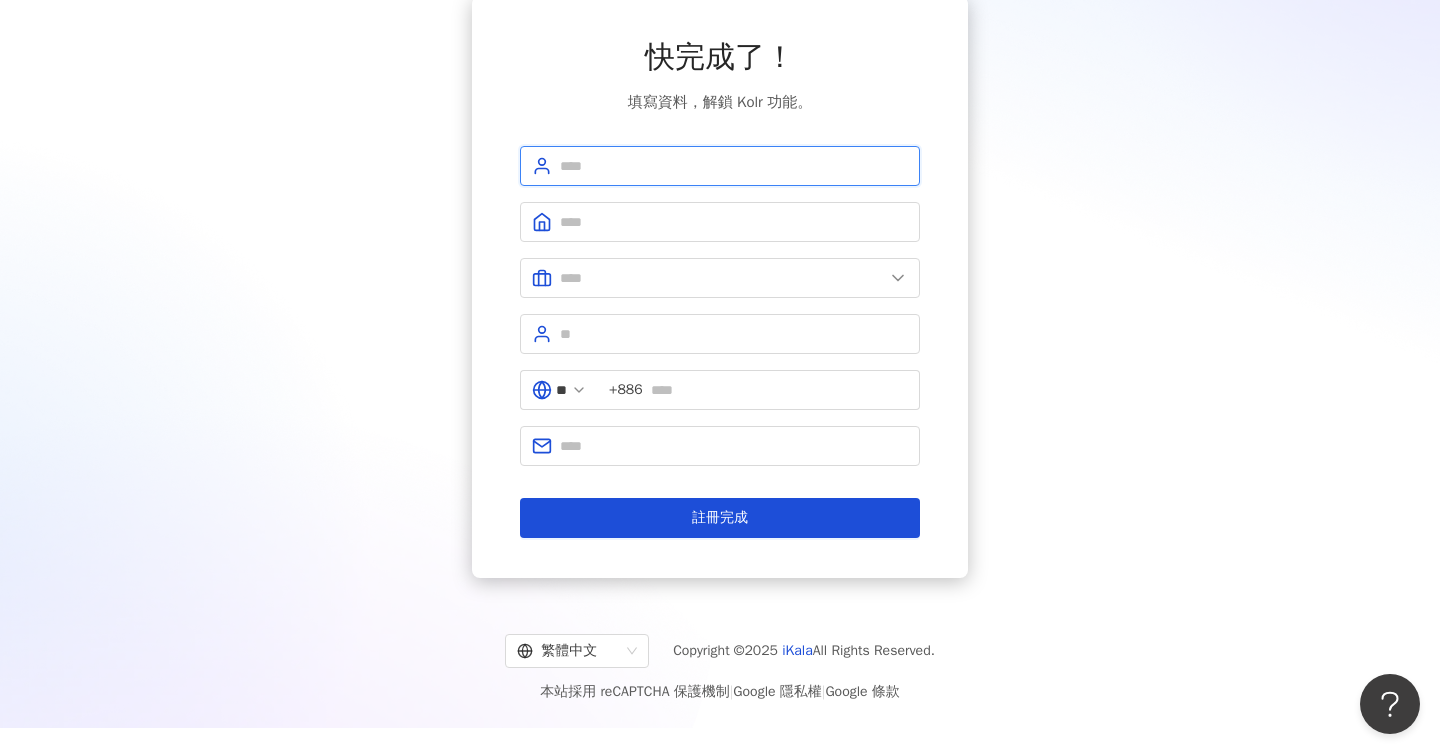 click at bounding box center [734, 166] 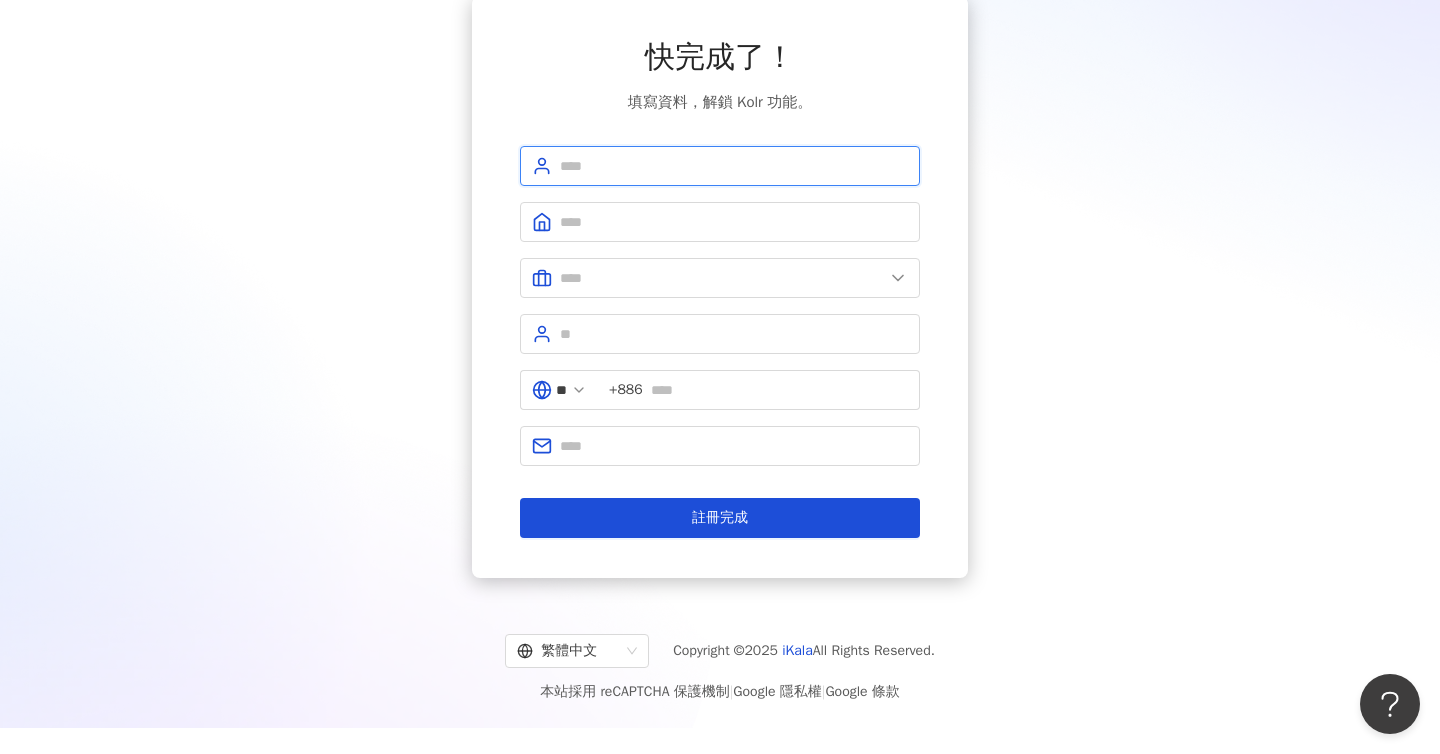 type on "*" 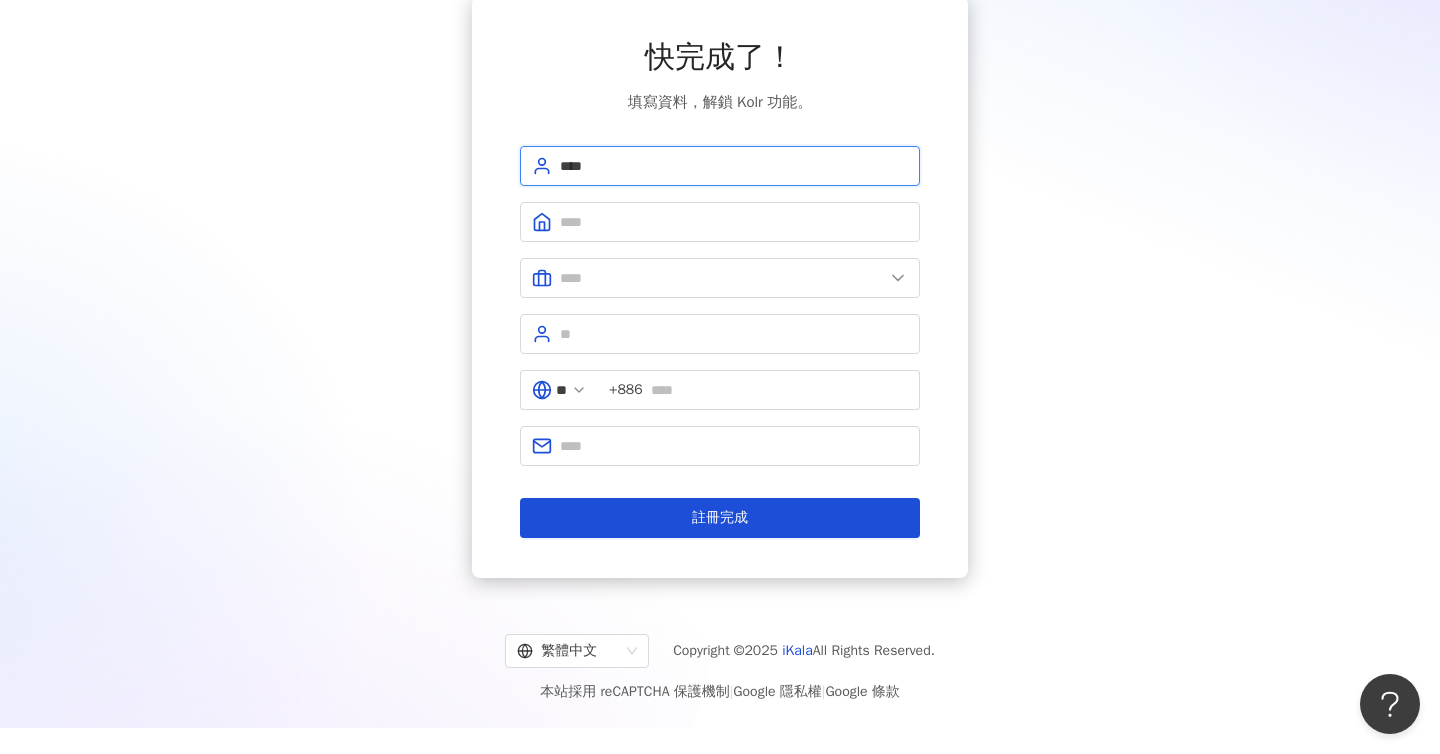 type on "****" 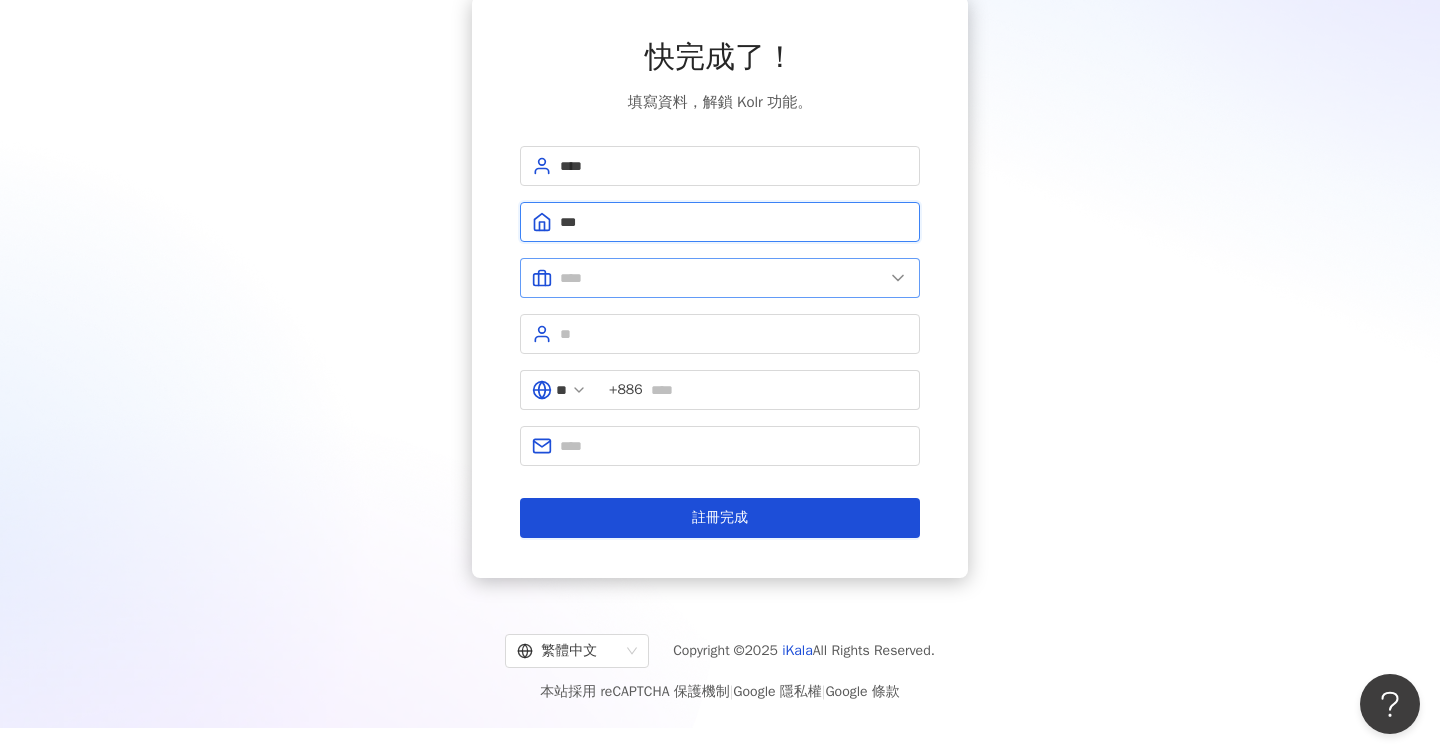 type on "***" 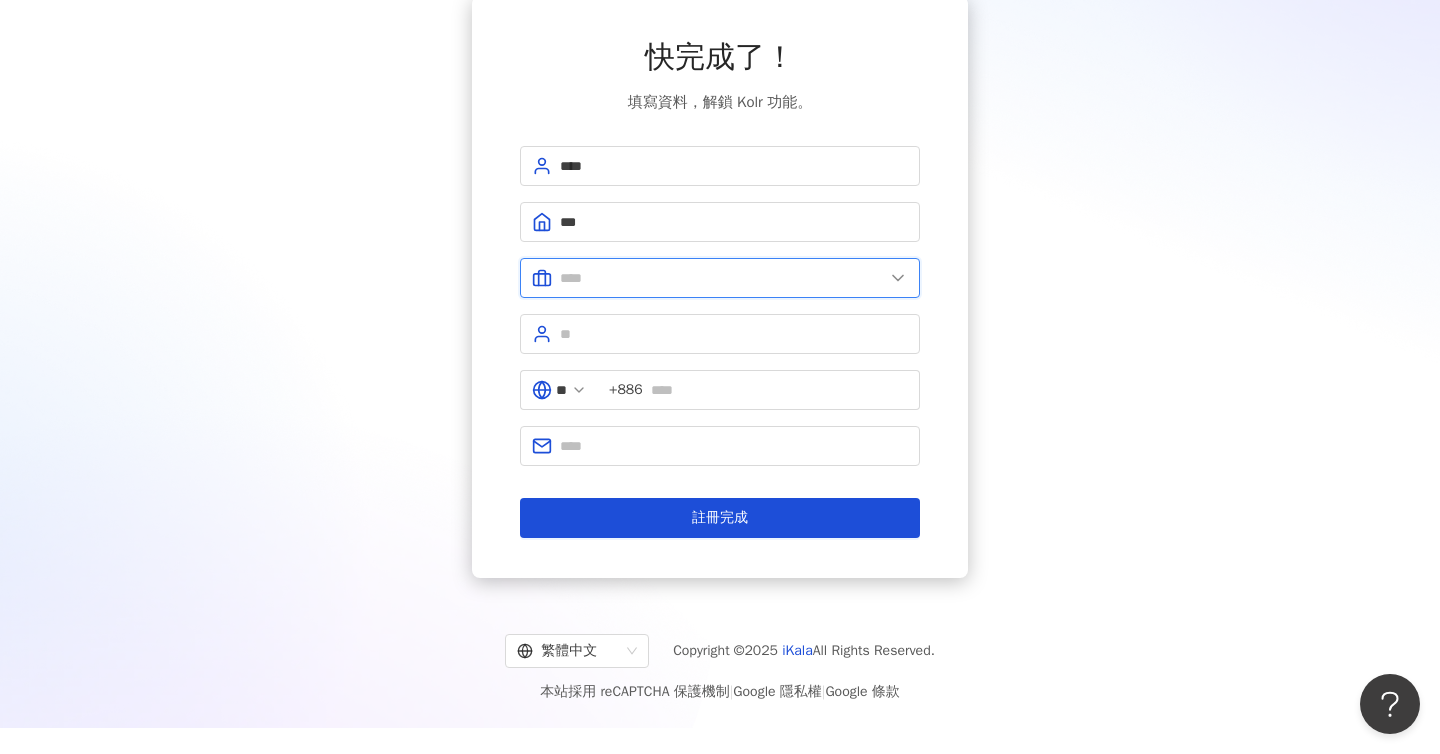 click at bounding box center [722, 278] 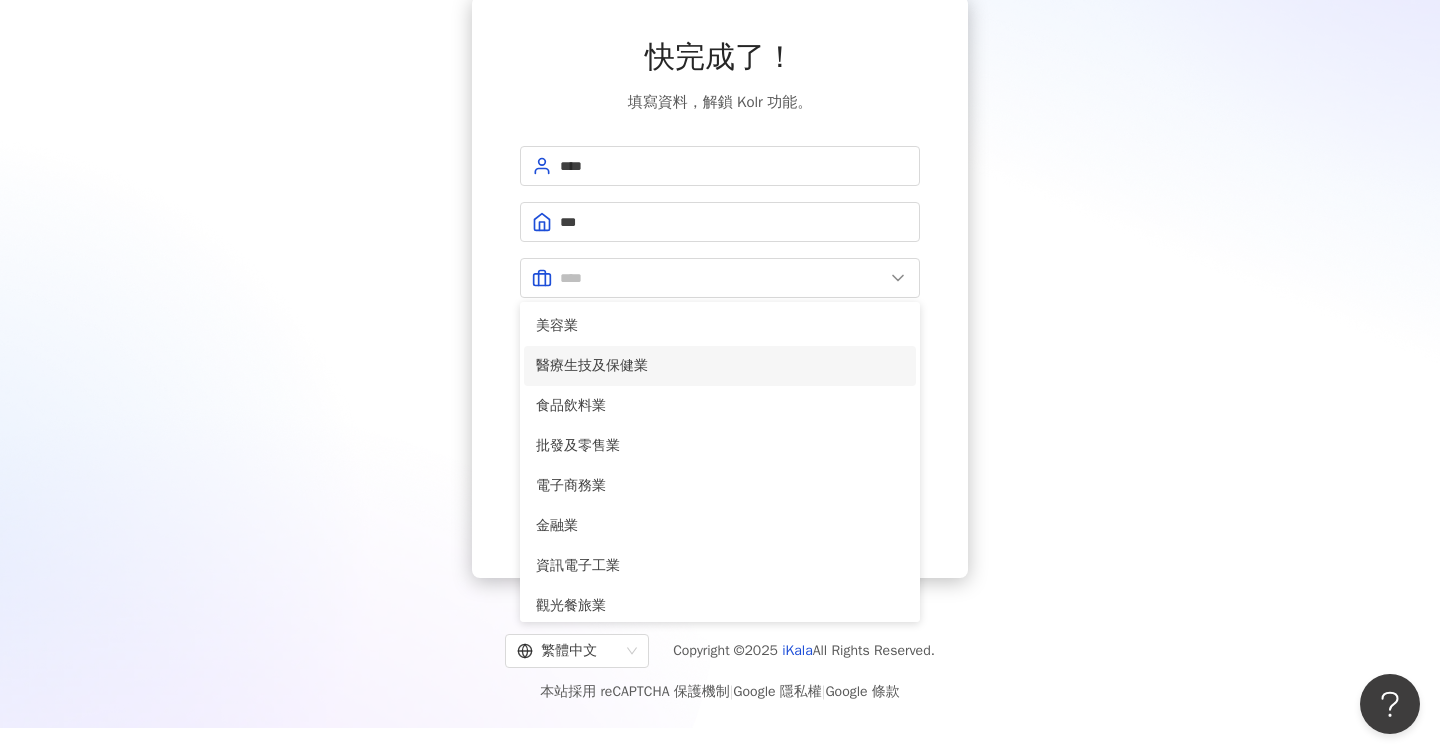 click on "醫療生技及保健業" at bounding box center (720, 366) 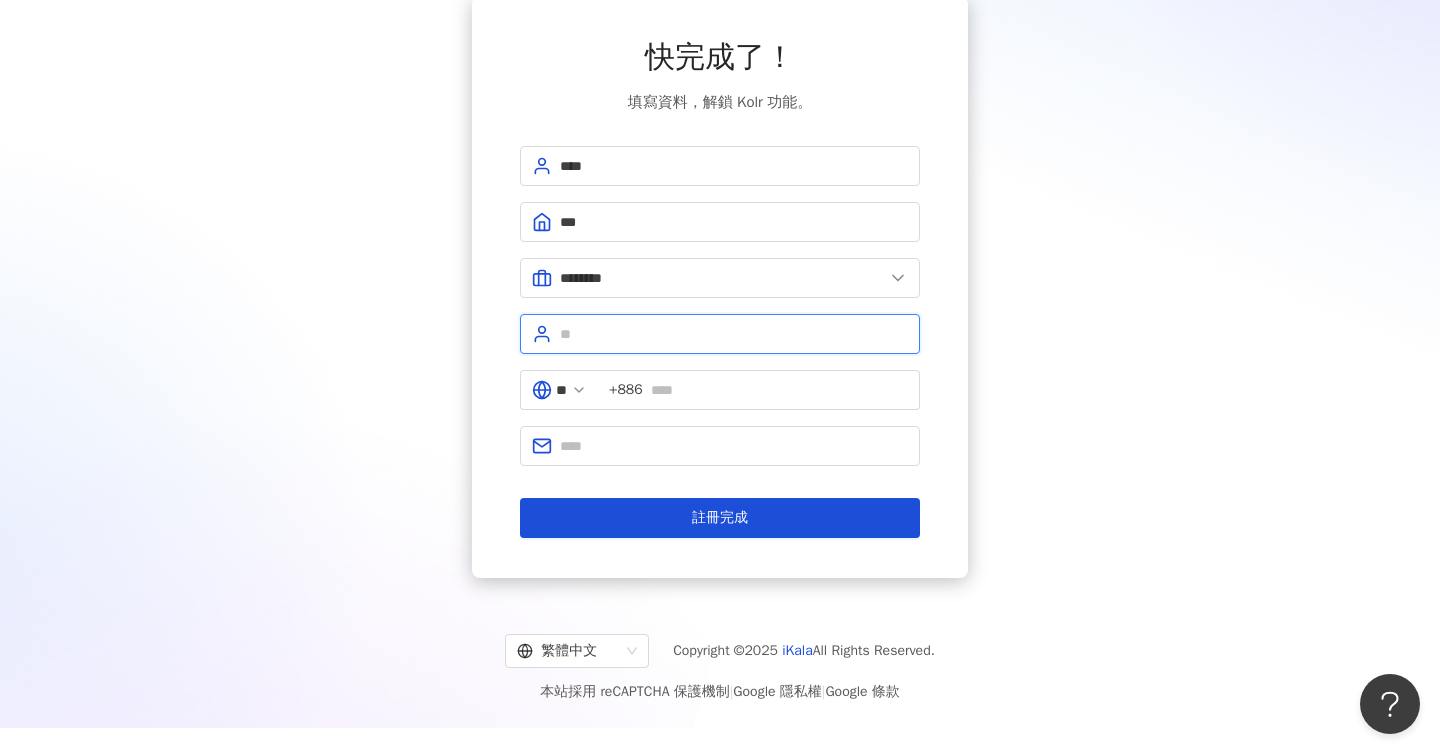 click at bounding box center (734, 334) 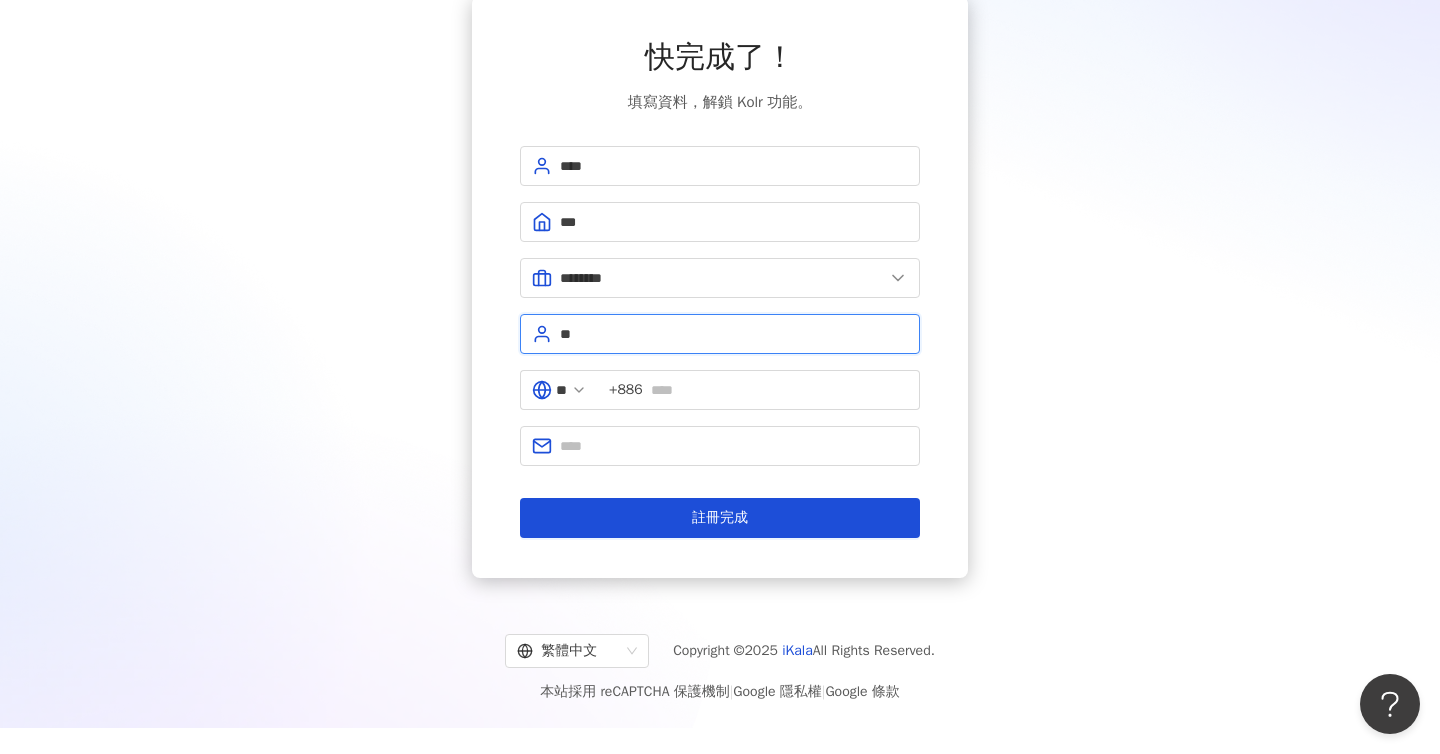 type on "*" 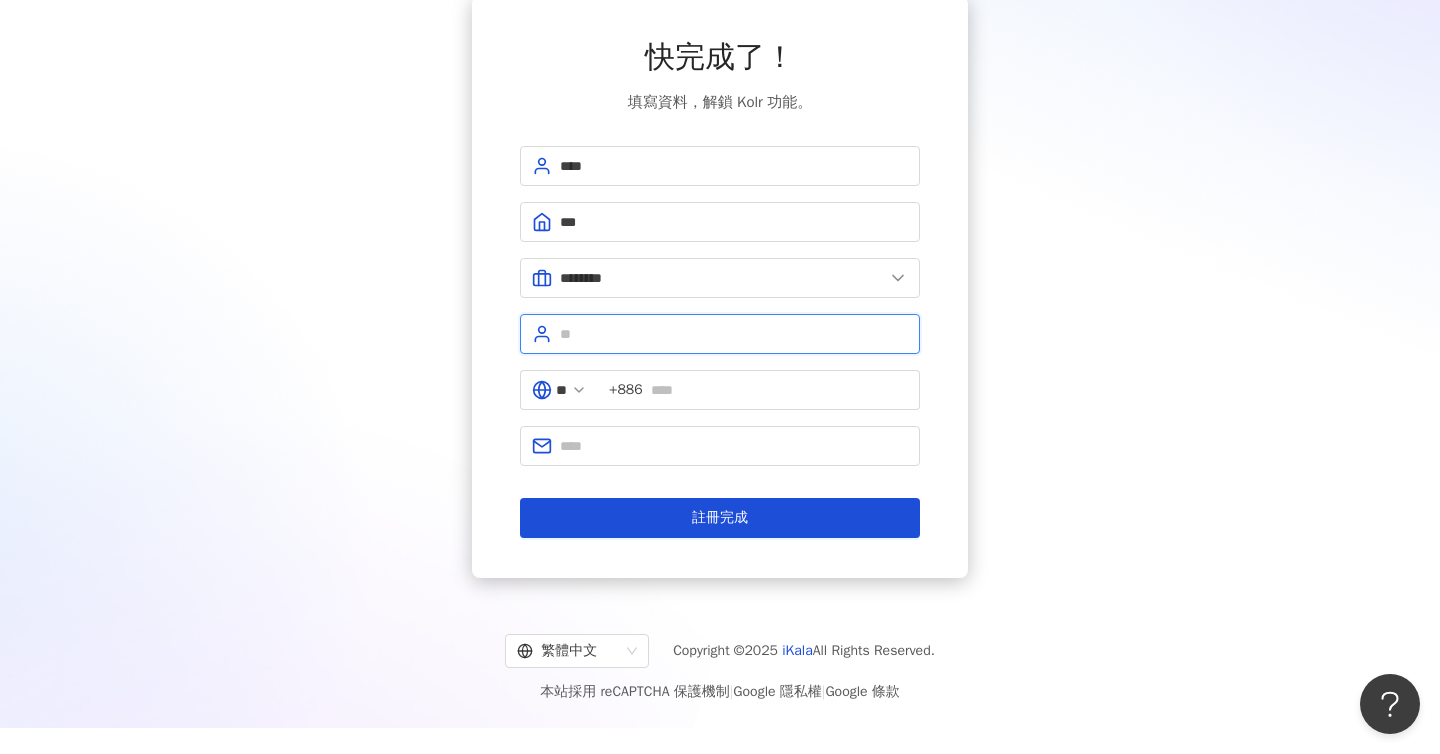 type on "*" 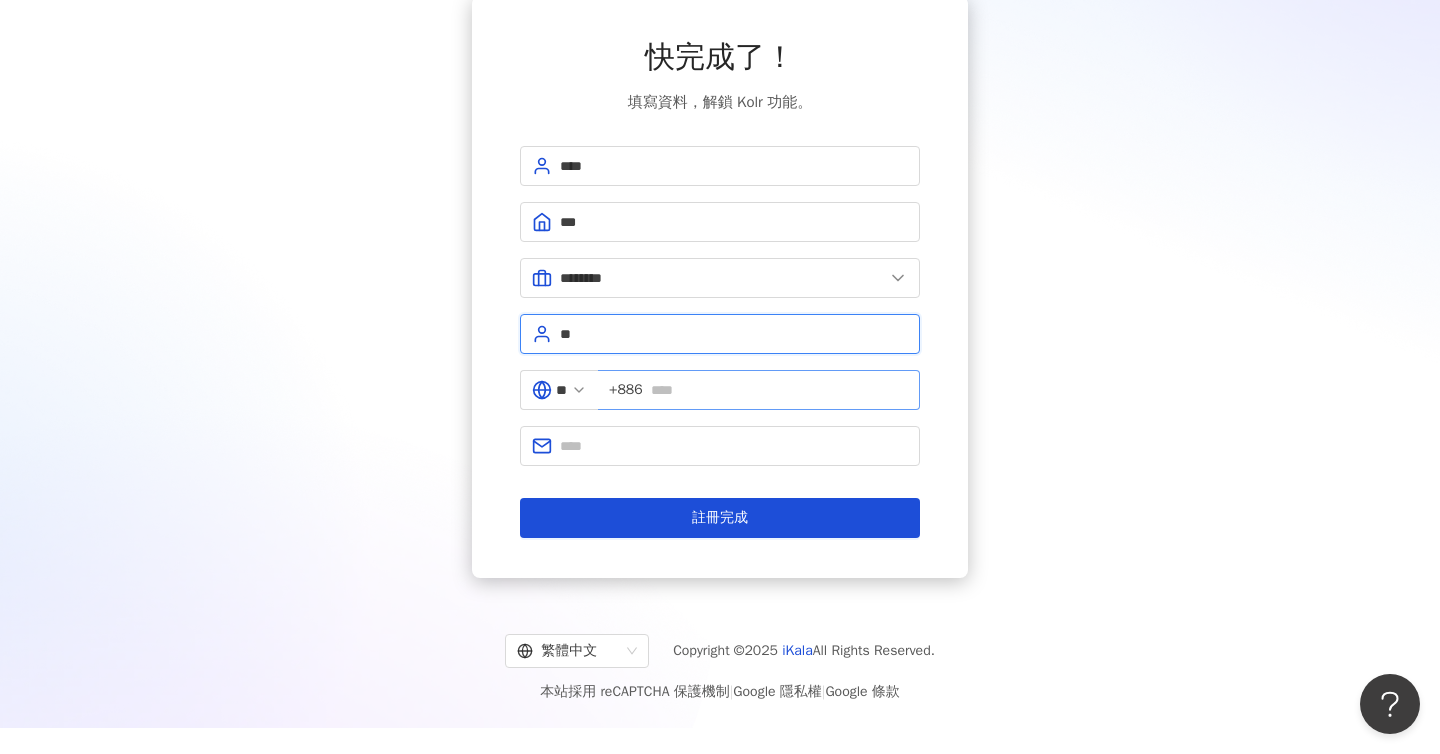 type on "**" 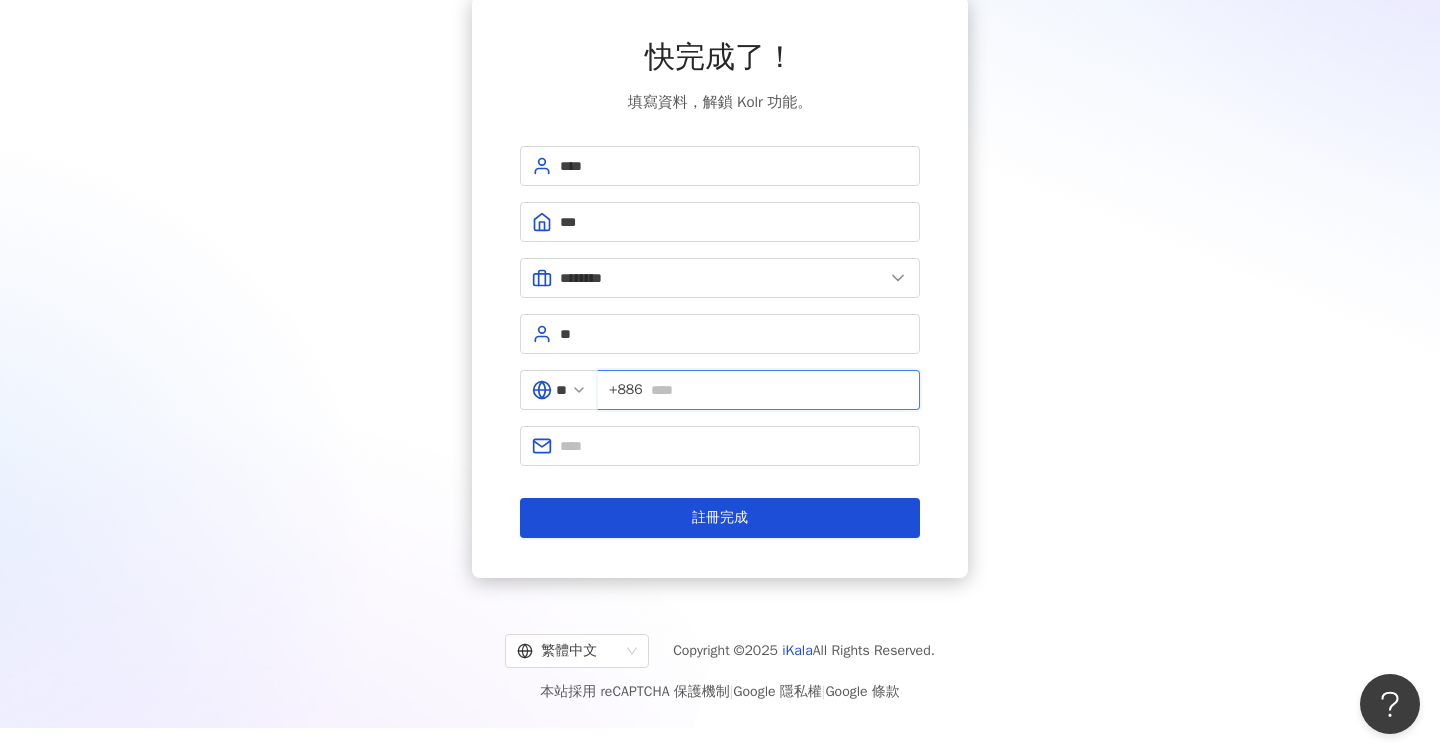 click at bounding box center (779, 390) 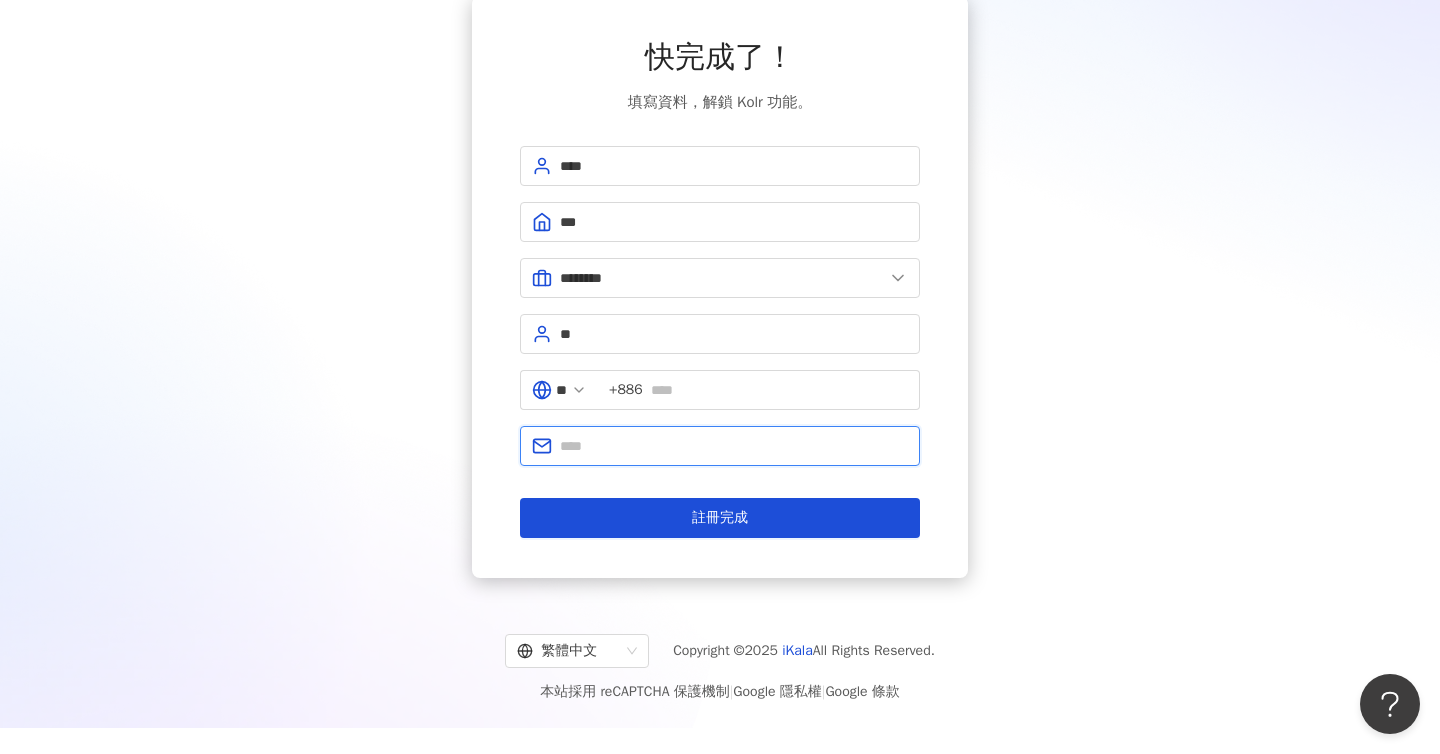click at bounding box center (734, 446) 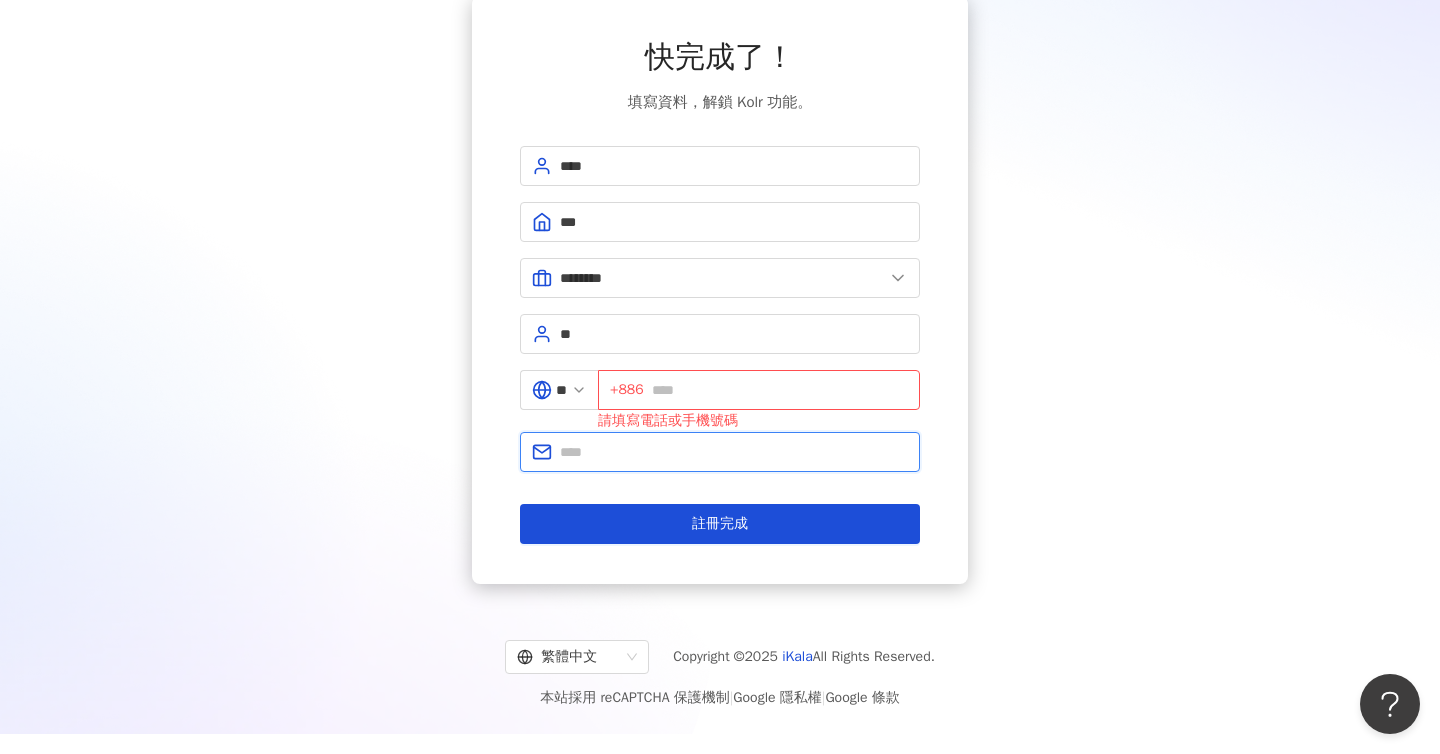 type on "**********" 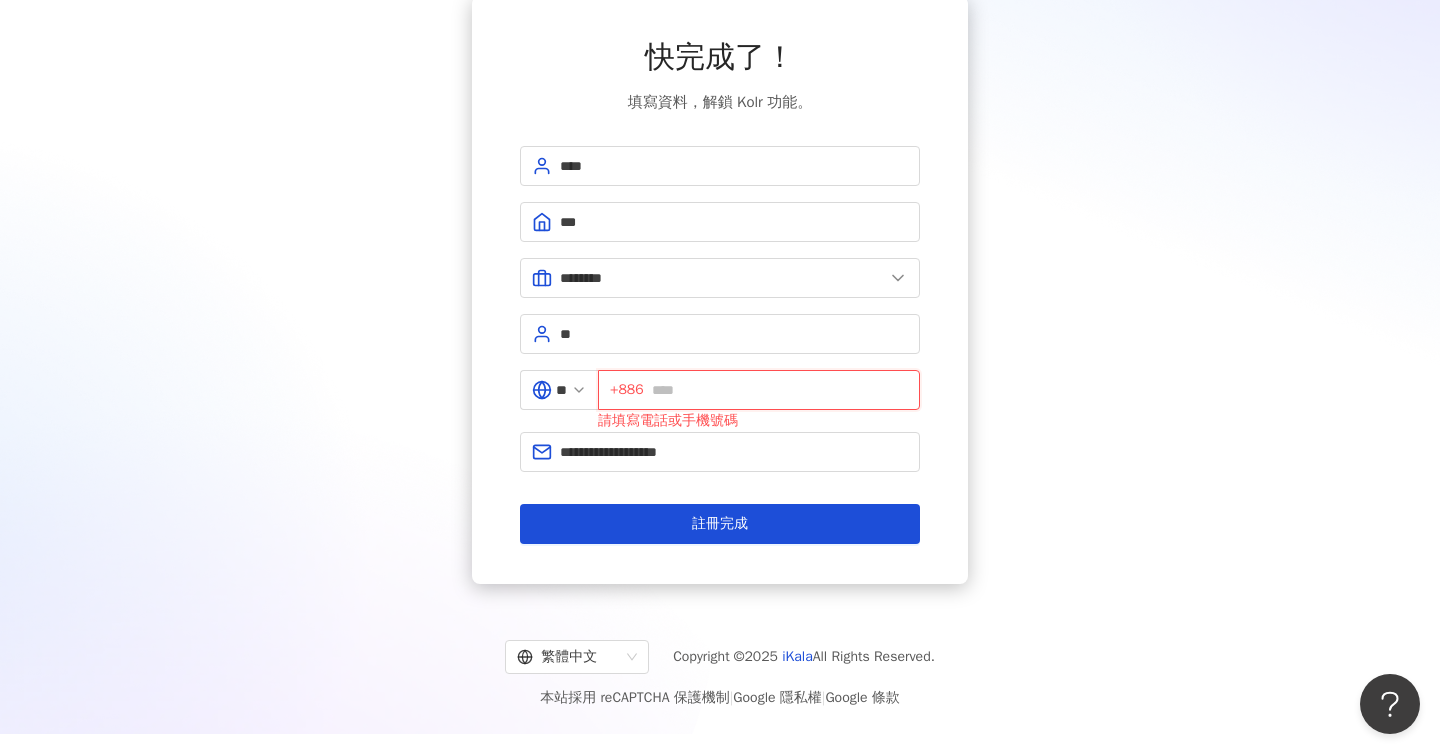 click at bounding box center [780, 390] 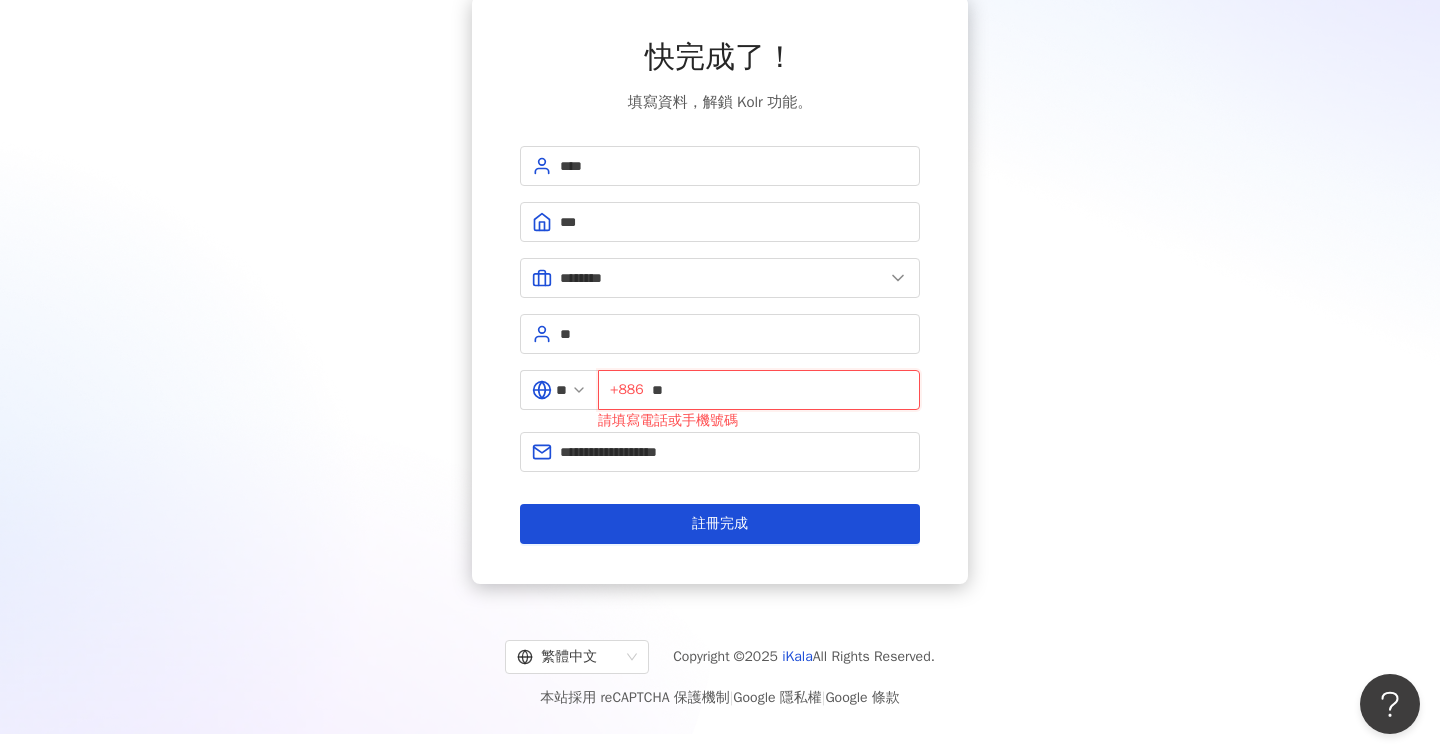 type on "*" 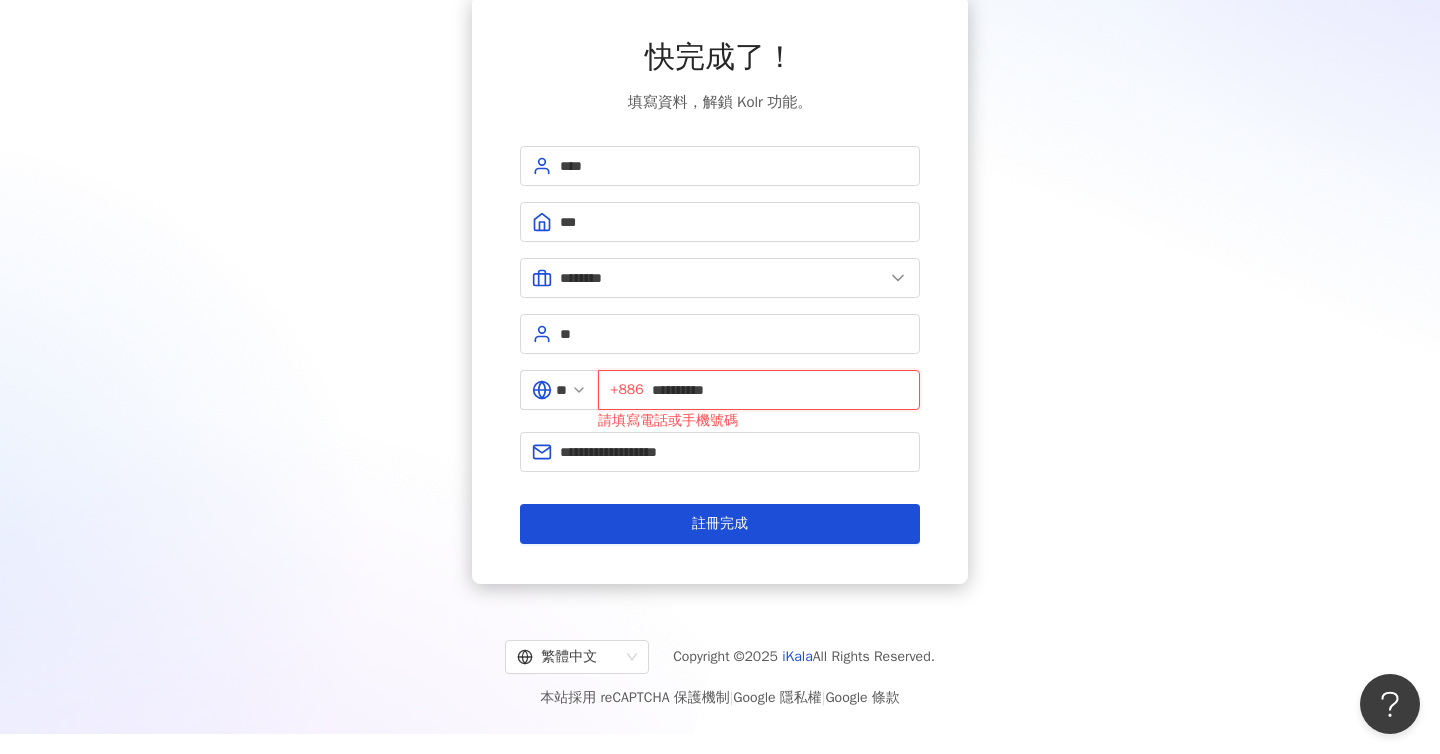 type on "**********" 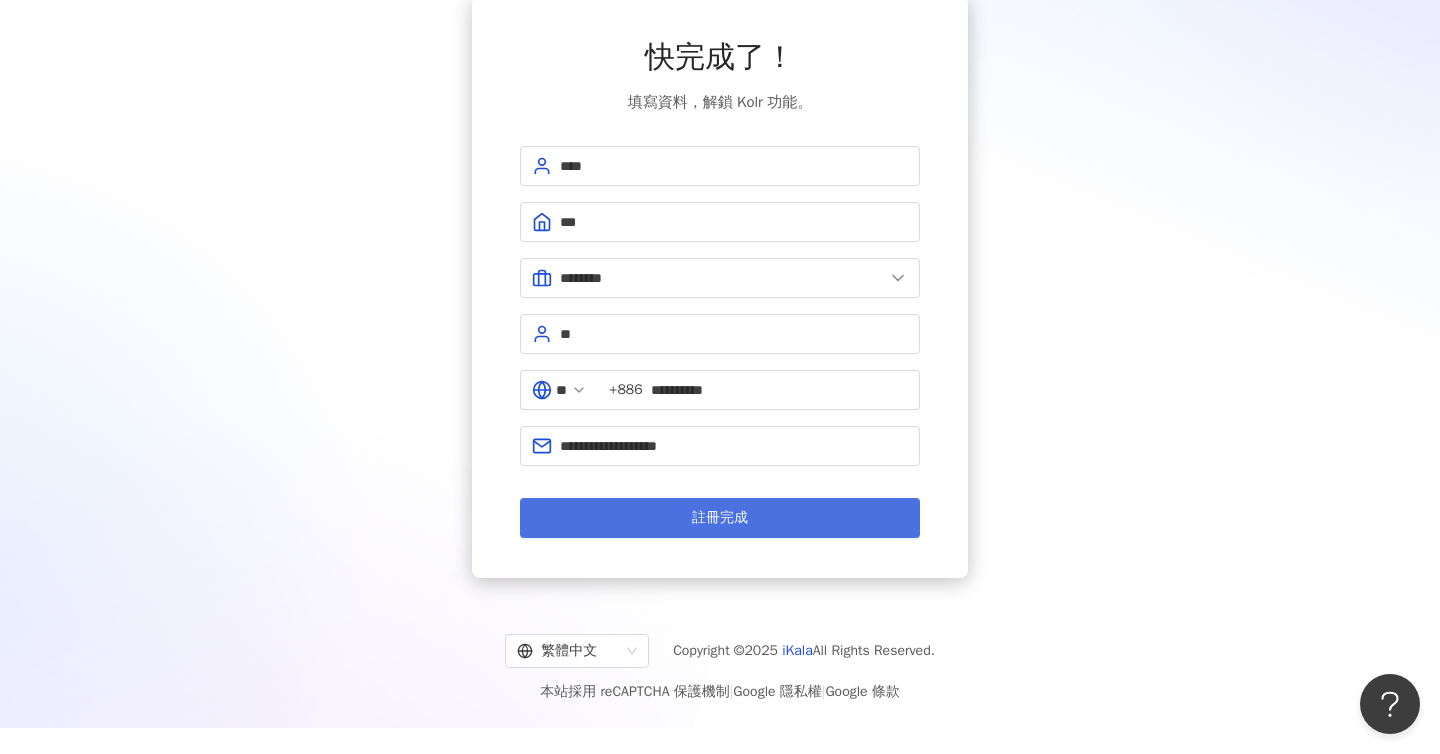 click on "註冊完成" at bounding box center (720, 518) 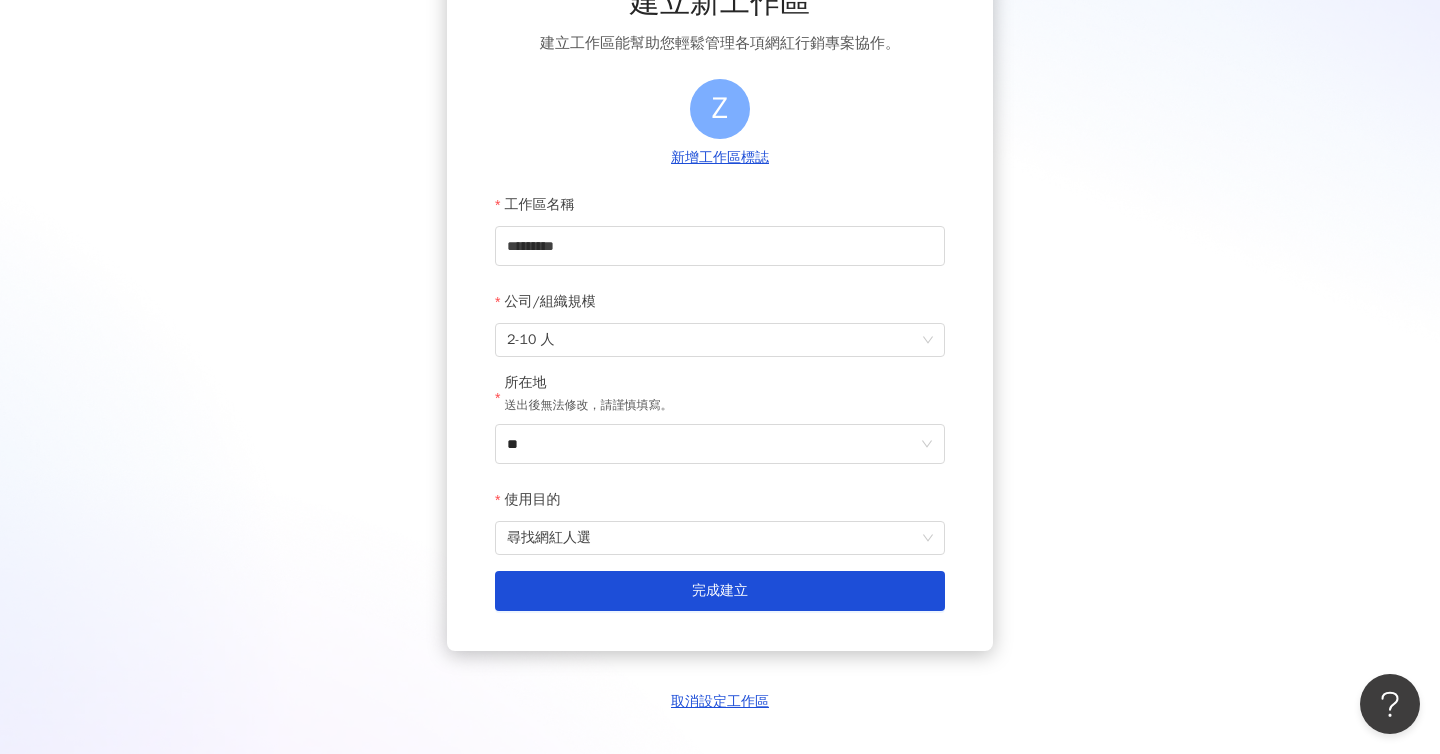 scroll, scrollTop: 141, scrollLeft: 0, axis: vertical 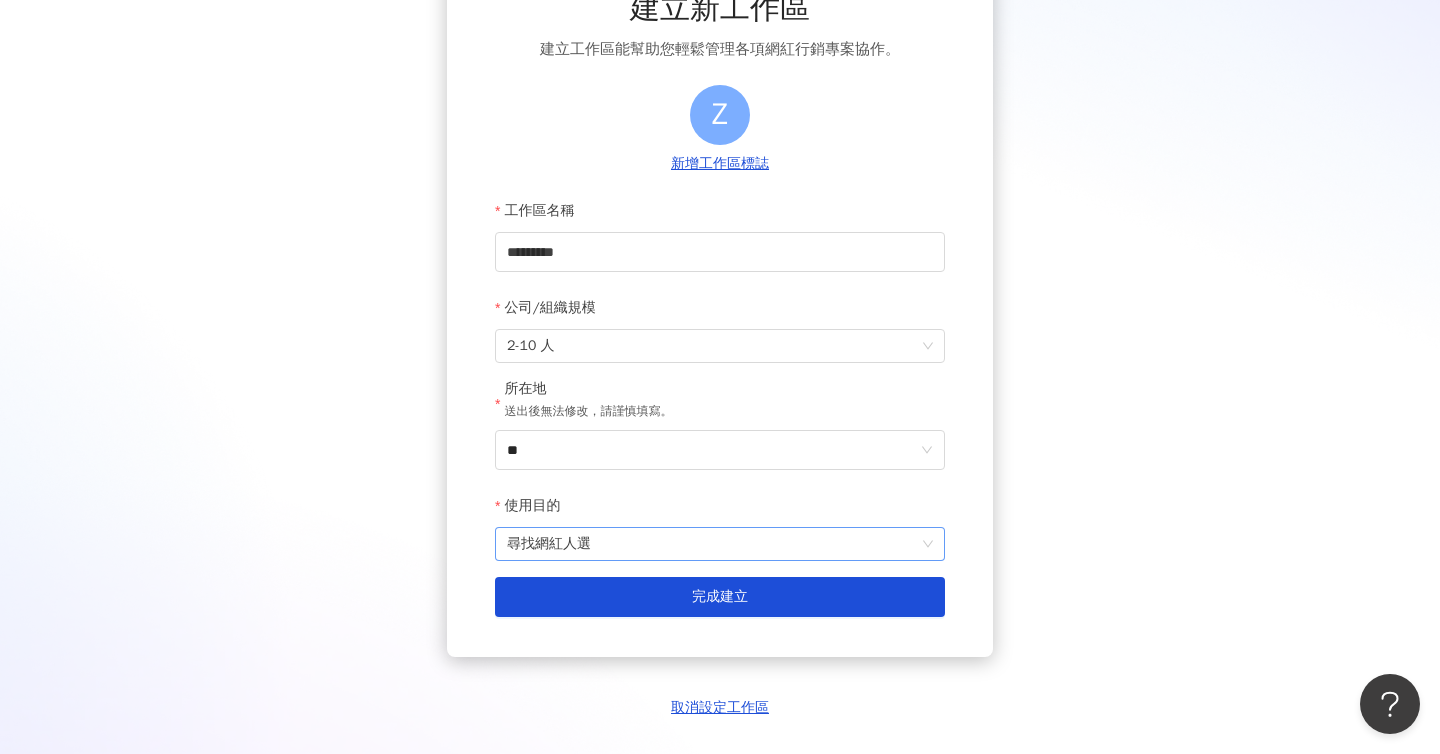 click on "尋找網紅人選" at bounding box center (720, 544) 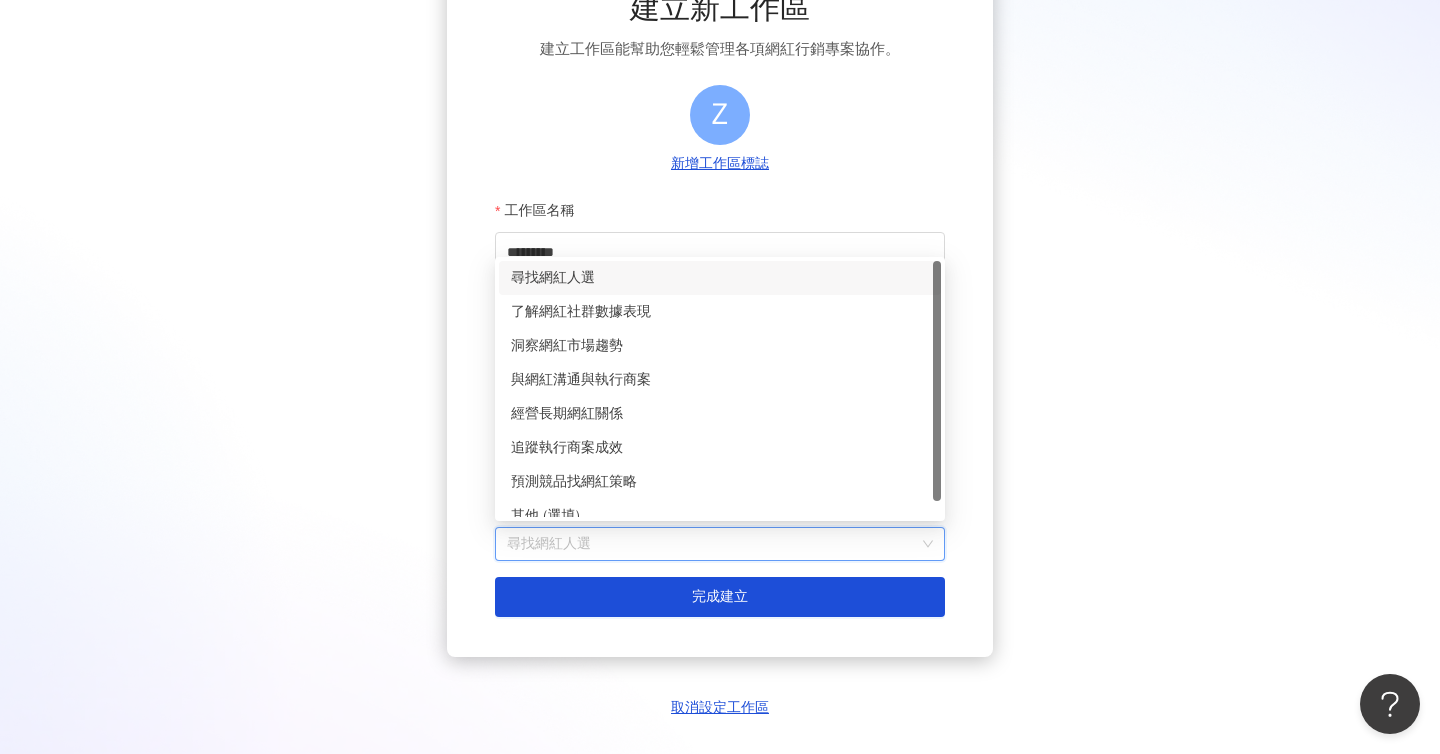 click on "建立新工作區 建立工作區能幫助您輕鬆管理各項網紅行銷專案協作。 Z 新增工作區標誌 工作區名稱 ********* 公司/組織規模 2-10 人 所在地 送出後無法修改，請謹慎填寫。 ** 使用目的 尋找網紅人選 建立為測試工作區 完成建立" at bounding box center [720, 302] 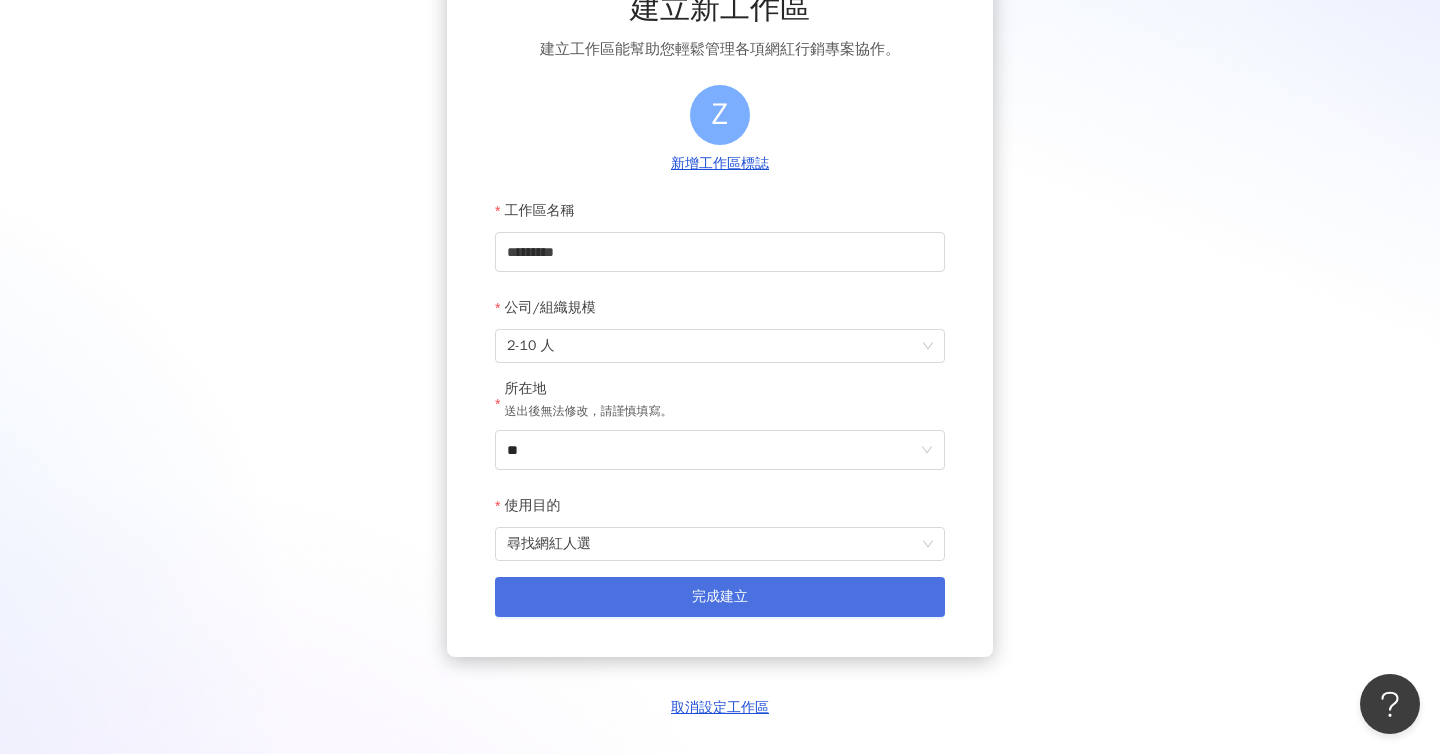 click on "完成建立" at bounding box center (720, 597) 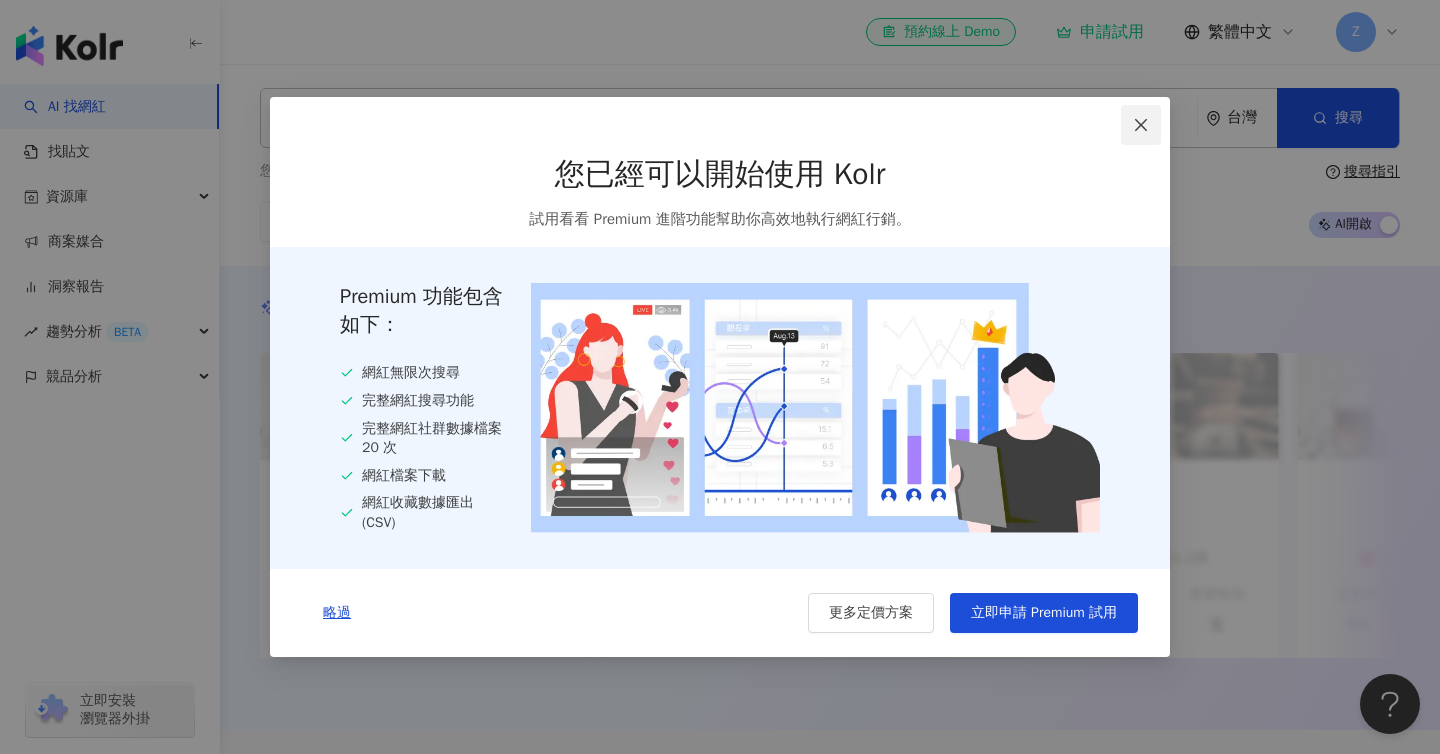 click 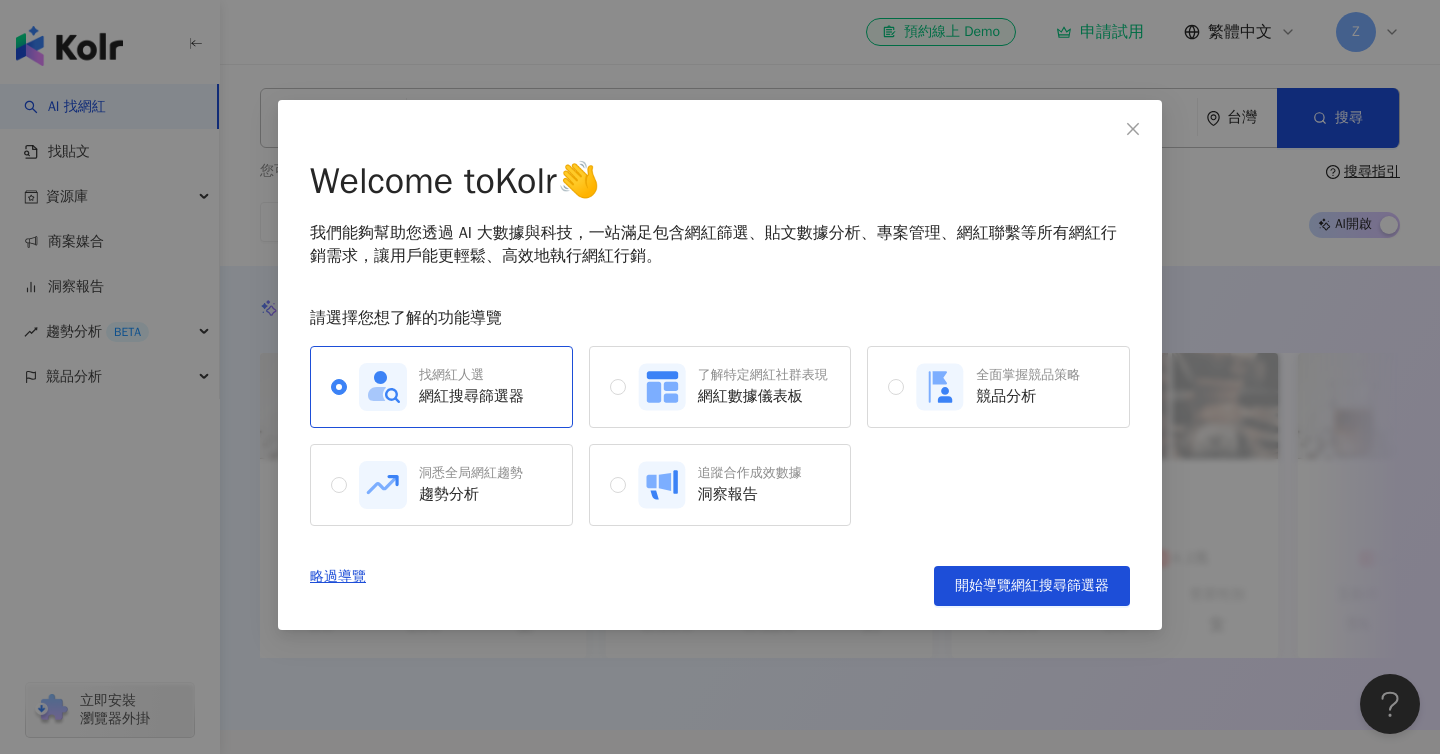 click at bounding box center (1133, 129) 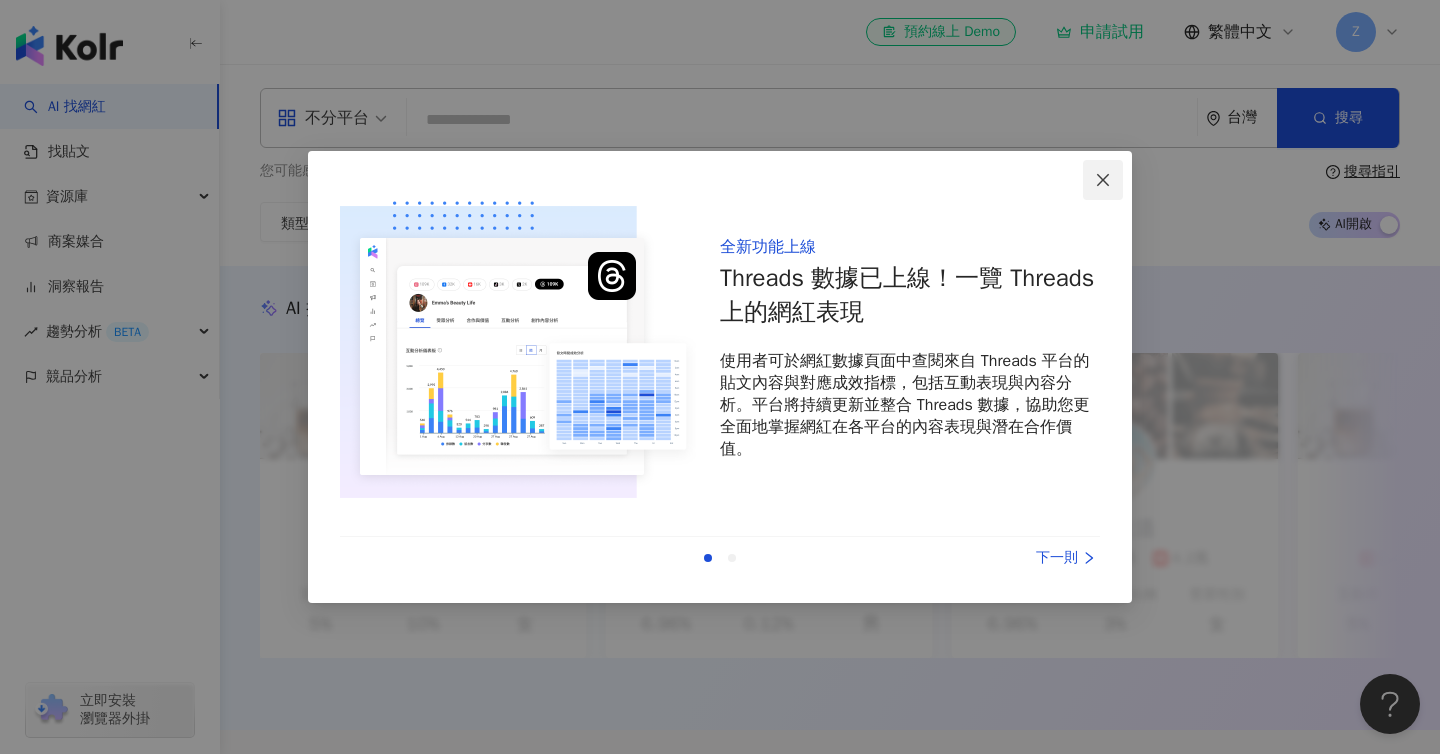 click 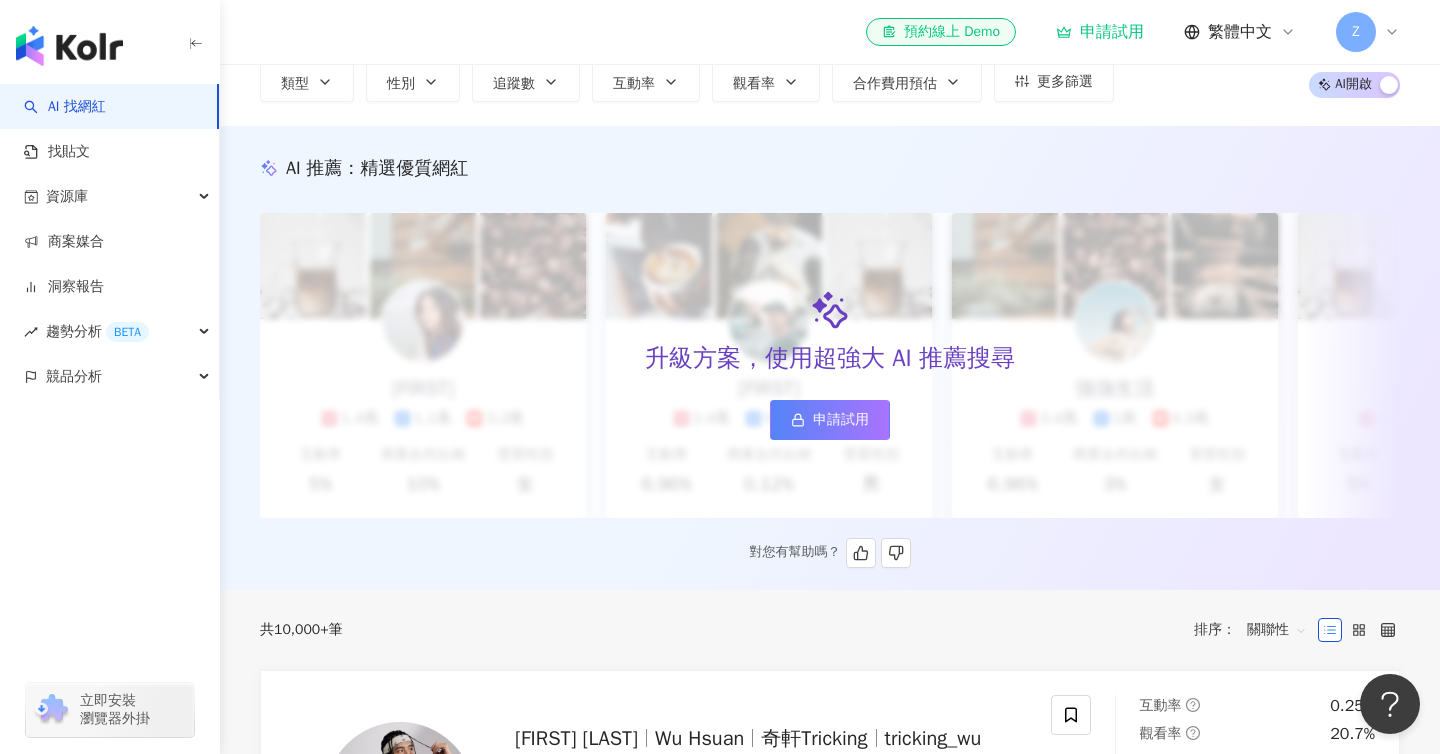 scroll, scrollTop: 0, scrollLeft: 0, axis: both 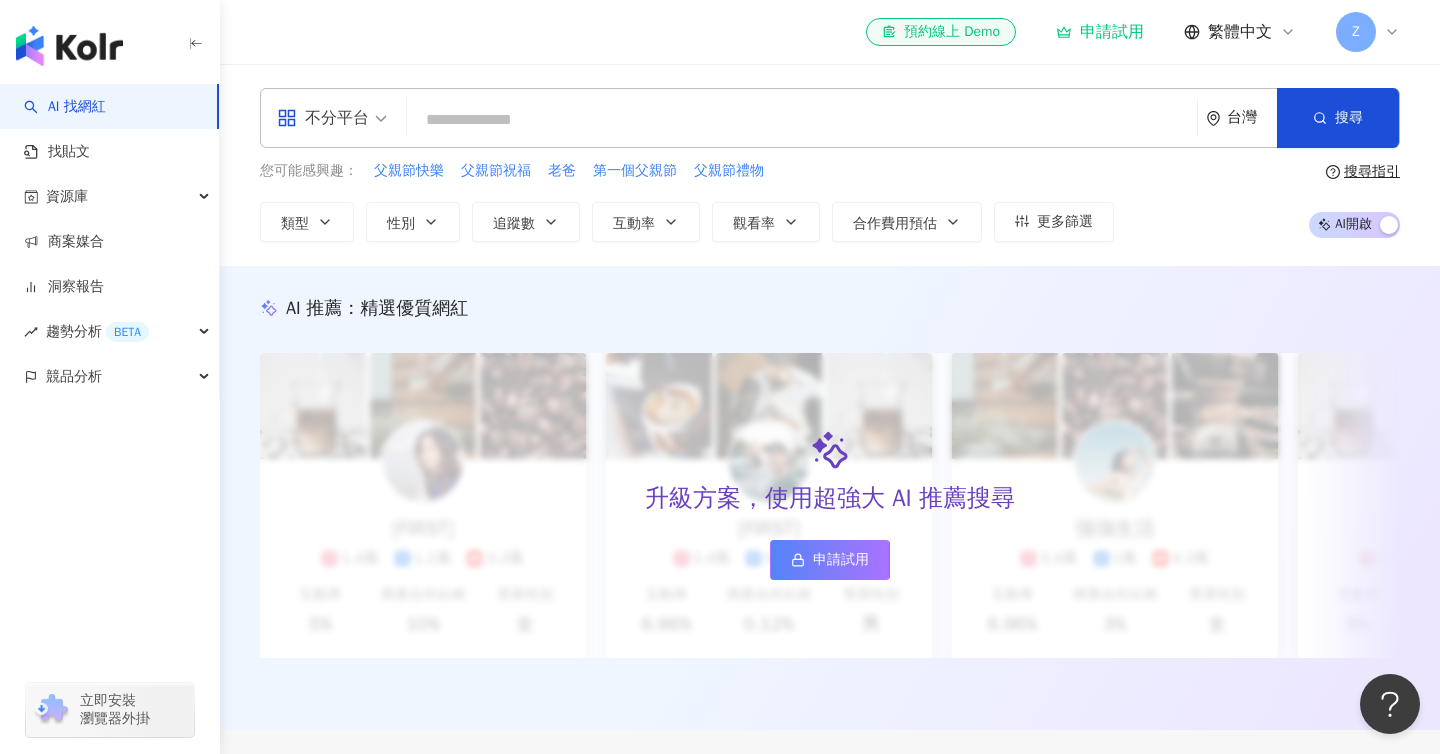 click on "Z" at bounding box center [1356, 32] 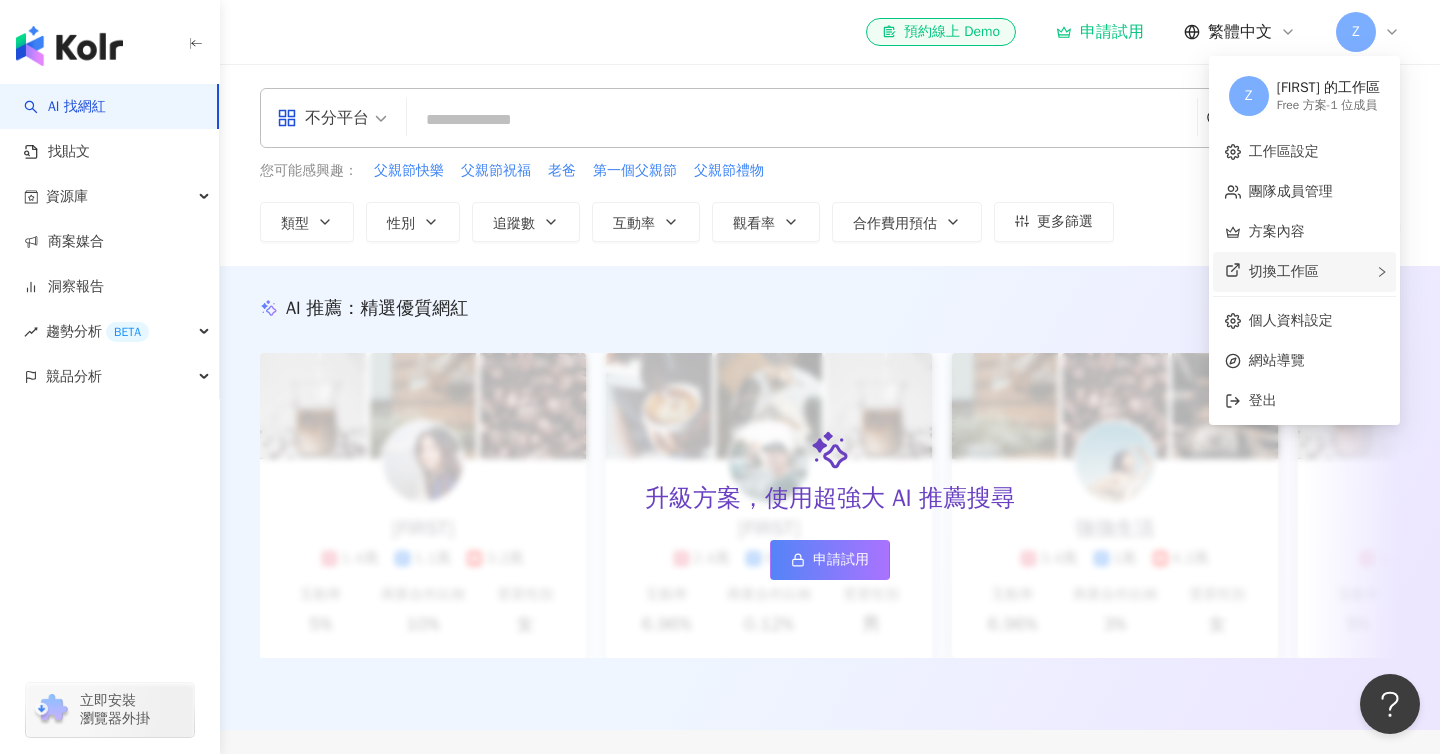 click on "切換工作區" at bounding box center [1304, 272] 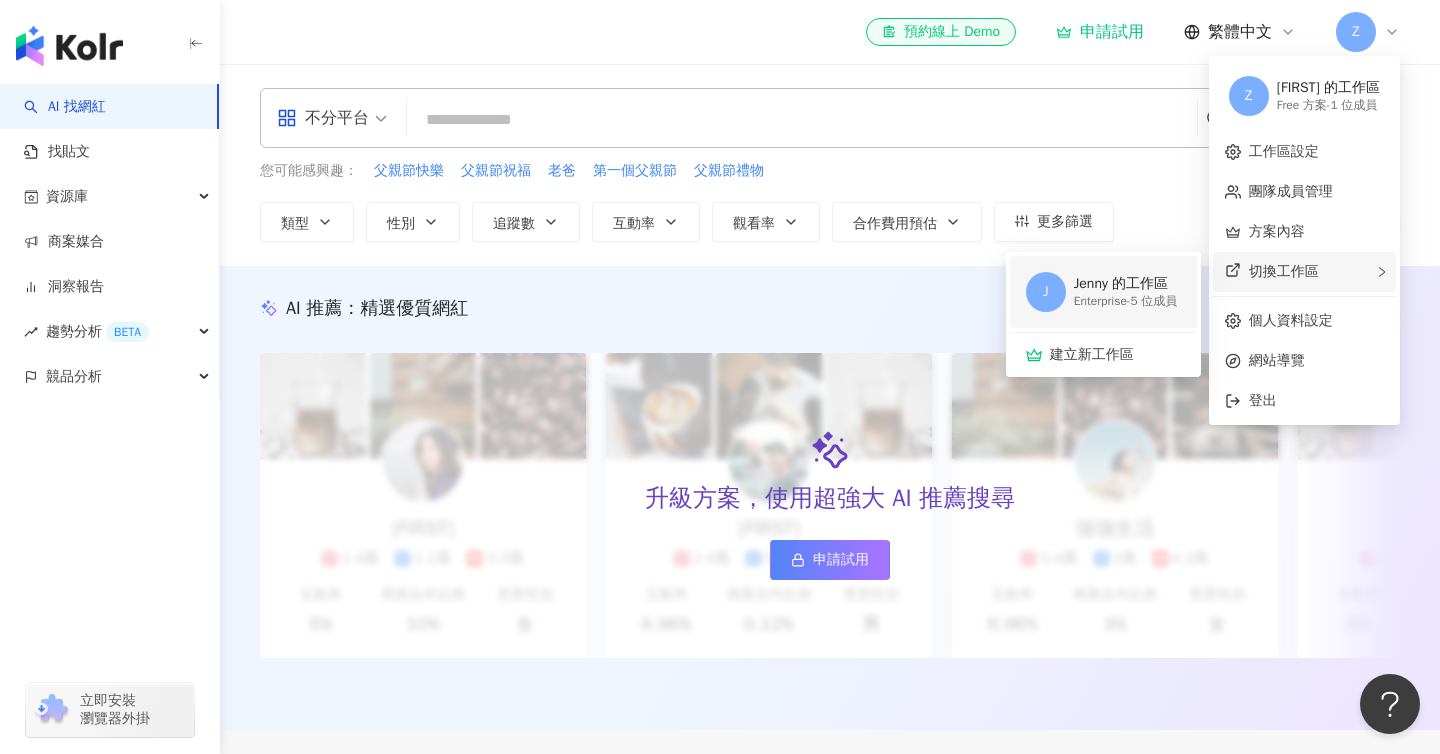 click on "Enterprise  -  5 位成員" at bounding box center [1126, 301] 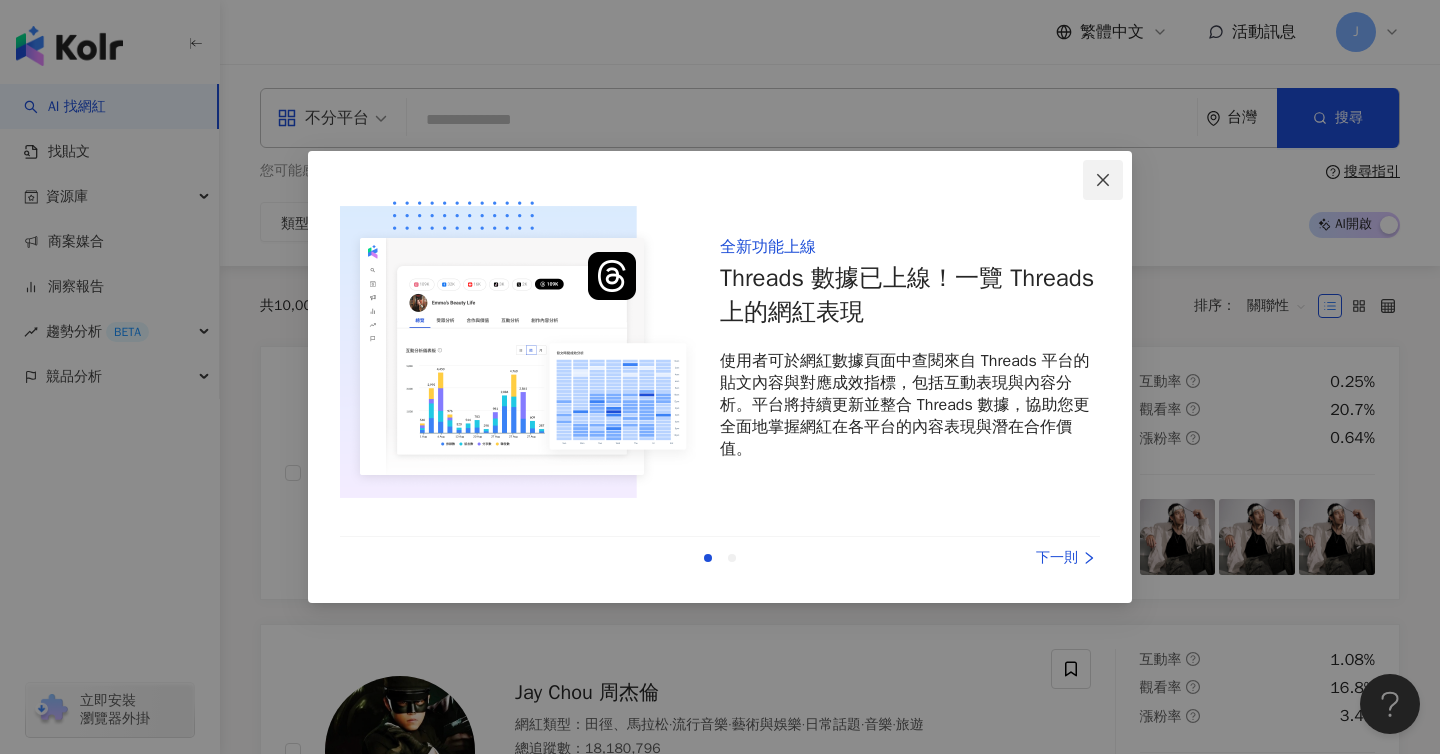 click at bounding box center [1103, 180] 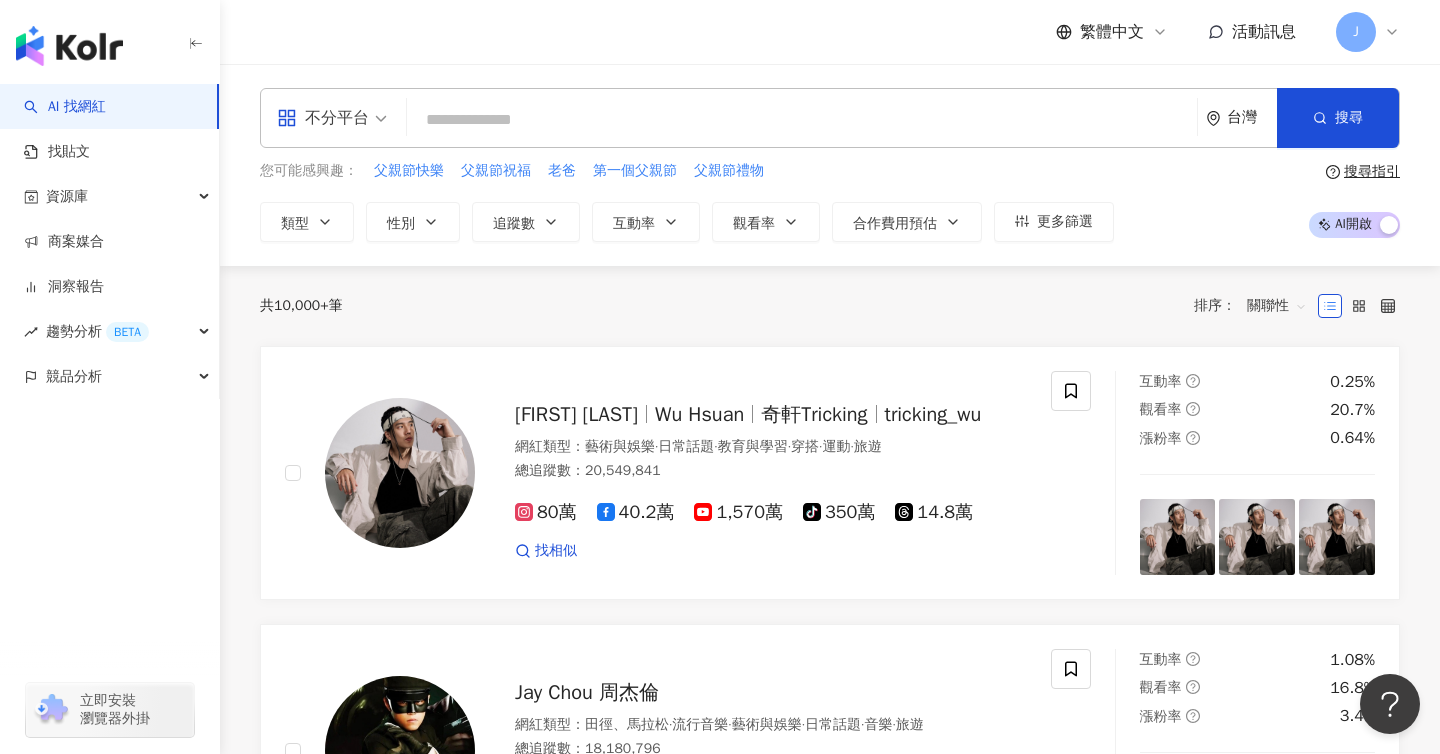 click on "J" at bounding box center (1356, 32) 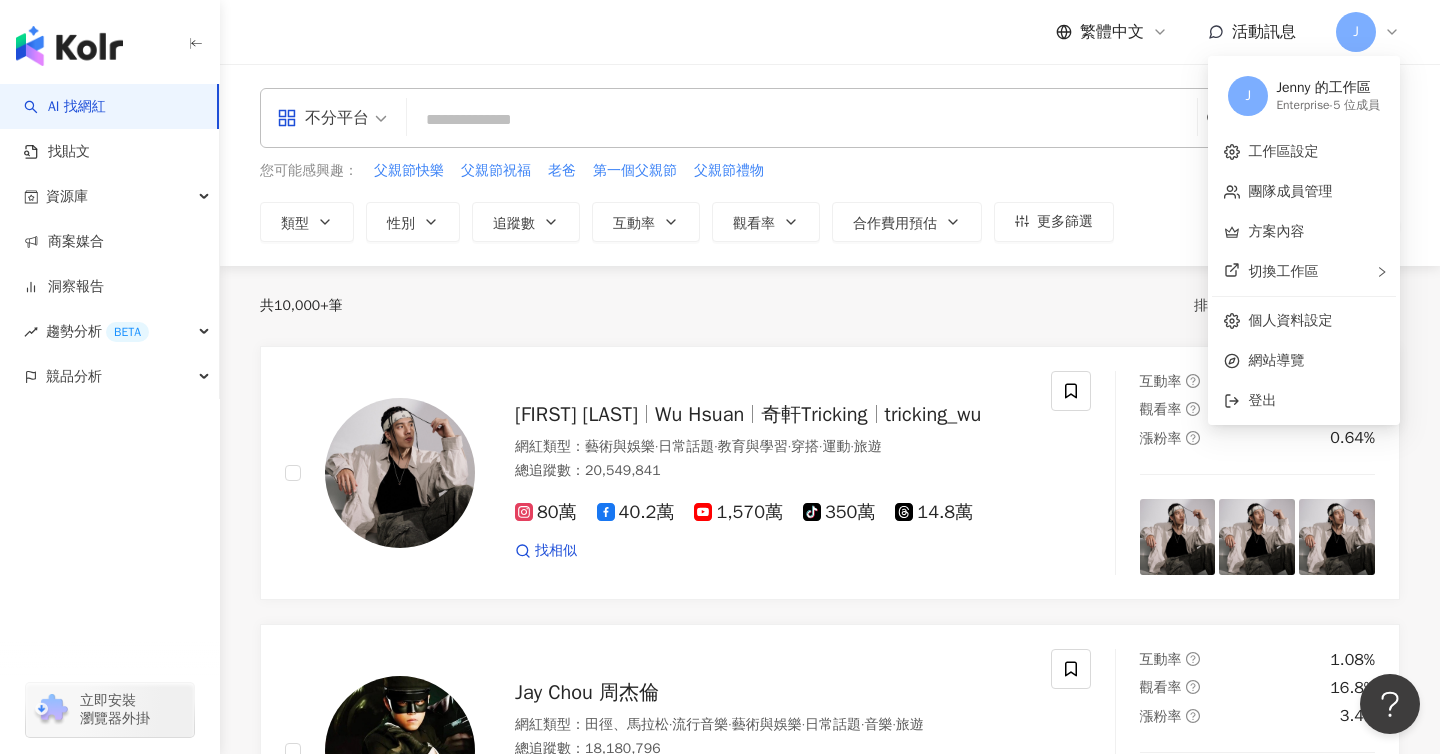 click on "繁體中文 活動訊息 J" at bounding box center (830, 32) 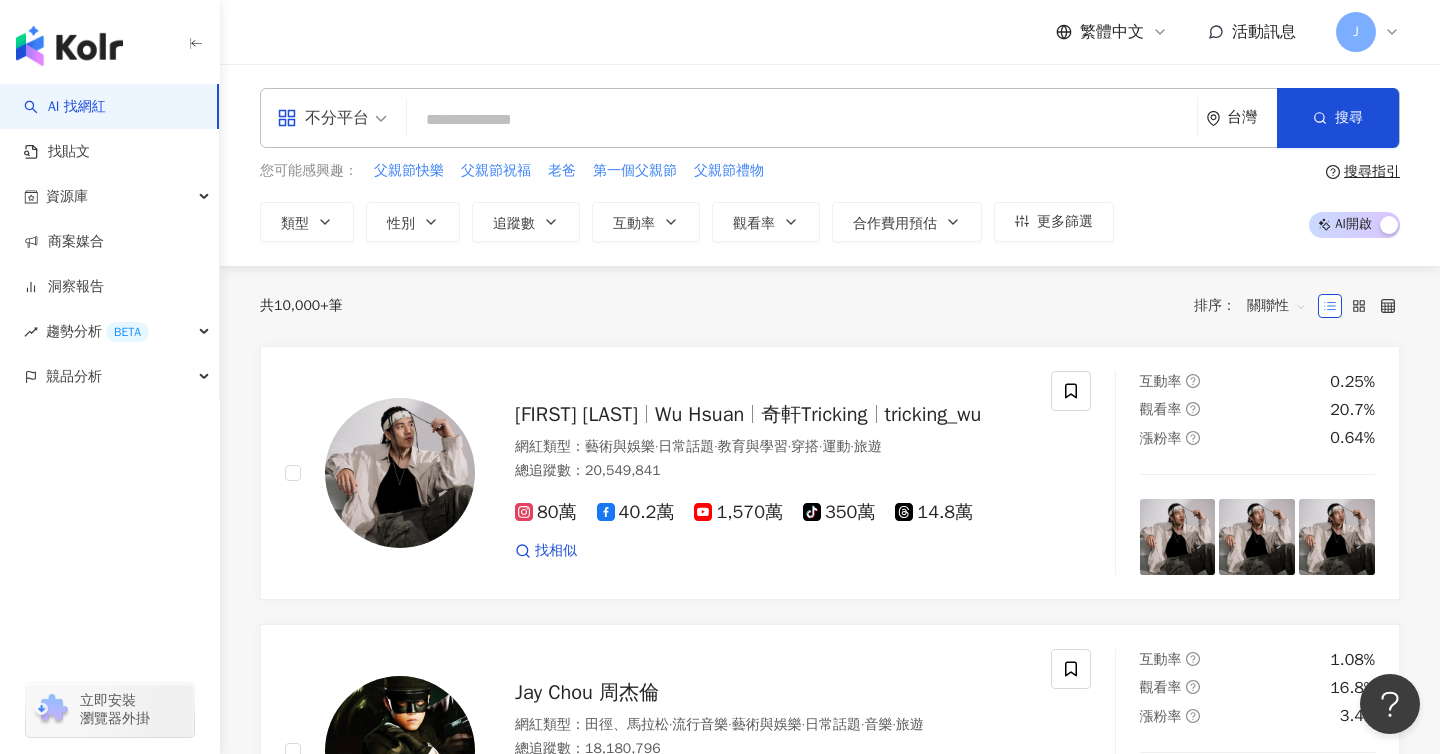 click on "J" at bounding box center [1368, 32] 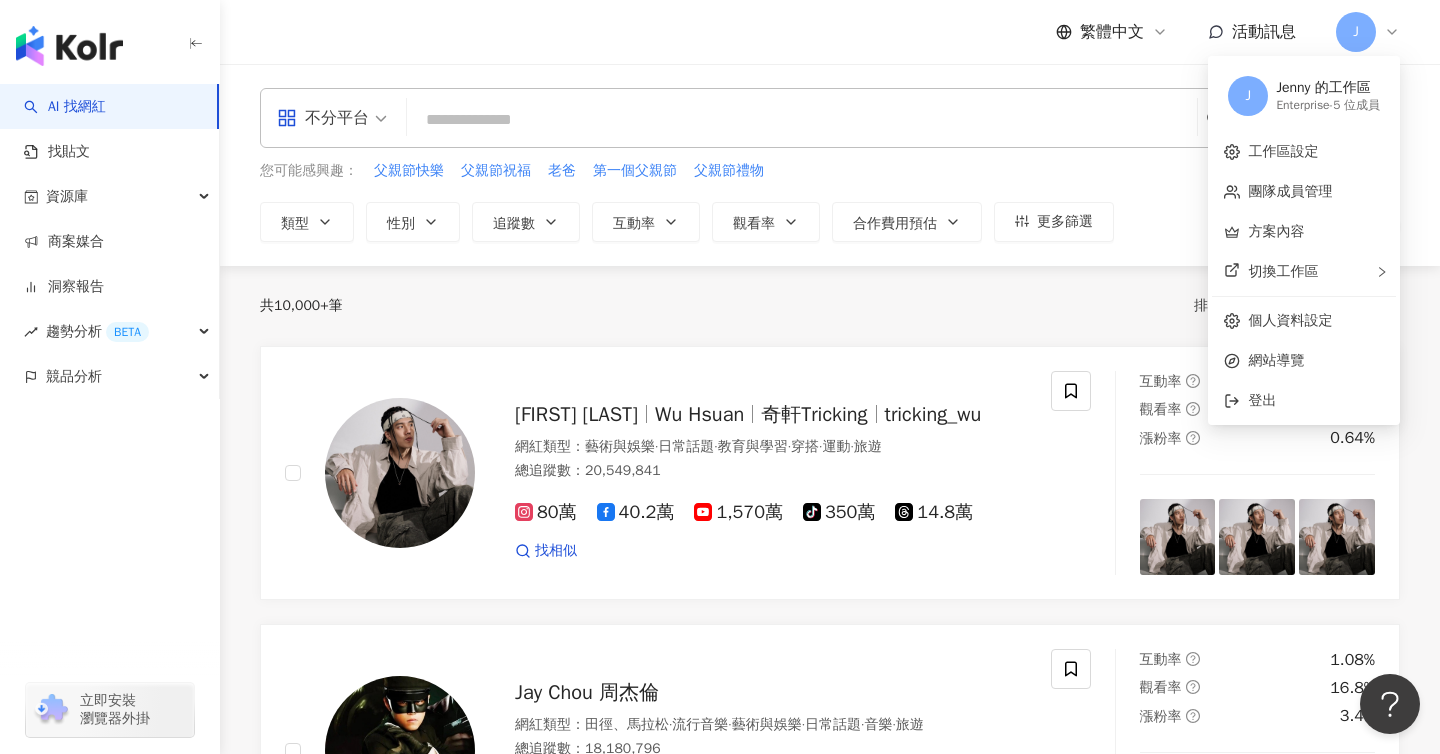 click on "不分平台 台灣 搜尋 您可能感興趣： 父親節快樂  父親節祝福  老爸  第一個父親節  父親節禮物  類型 性別 追蹤數 互動率 觀看率 合作費用預估  更多篩選 搜尋指引 AI  開啟 AI  關閉" at bounding box center (830, 165) 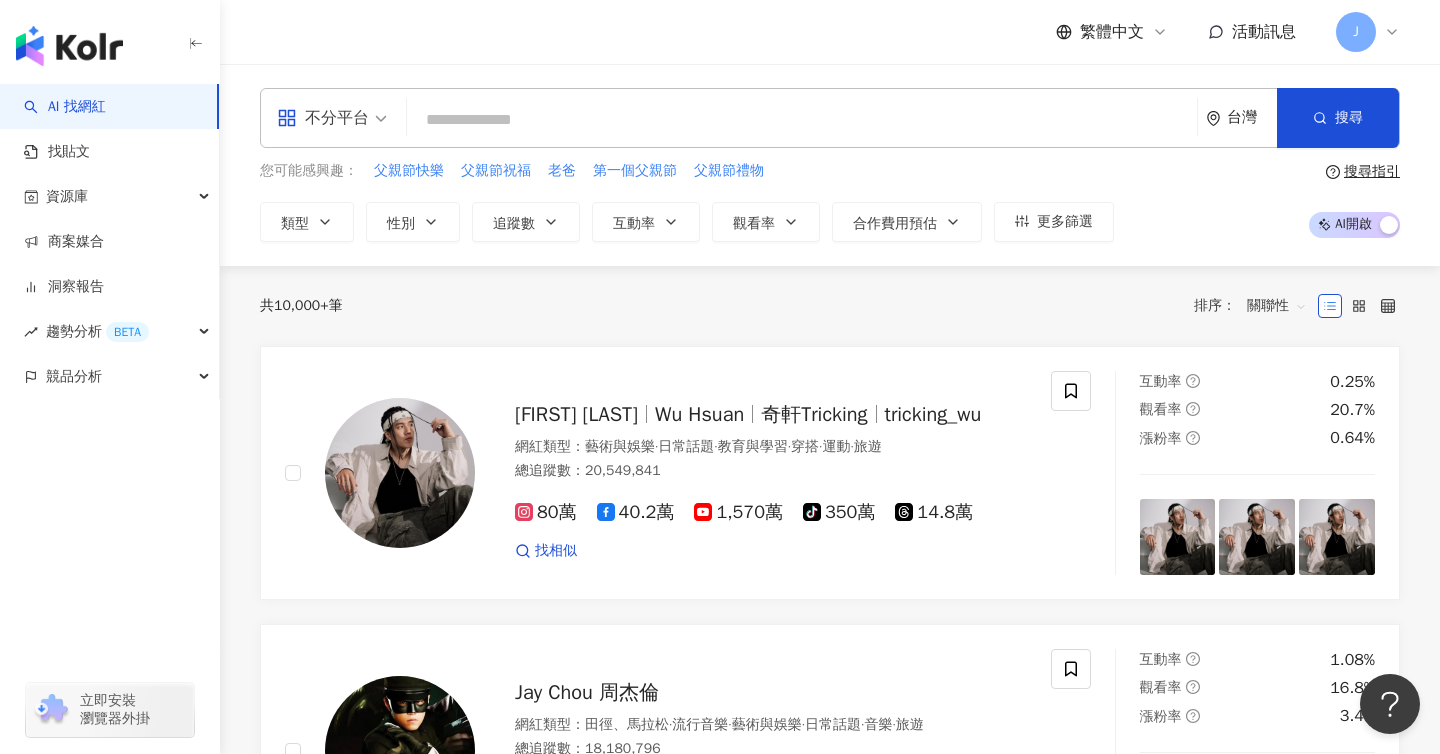 click on "繁體中文 活動訊息 J" at bounding box center (830, 32) 